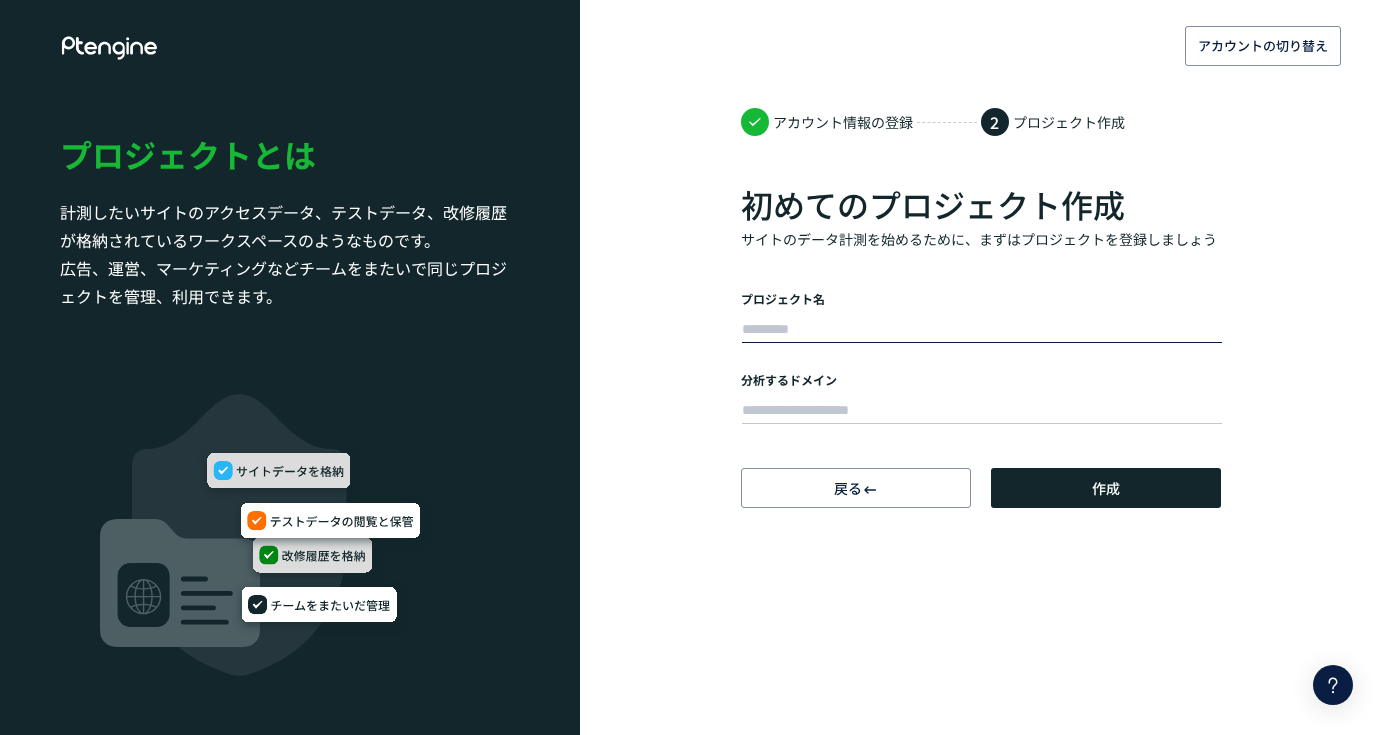 scroll, scrollTop: 0, scrollLeft: 0, axis: both 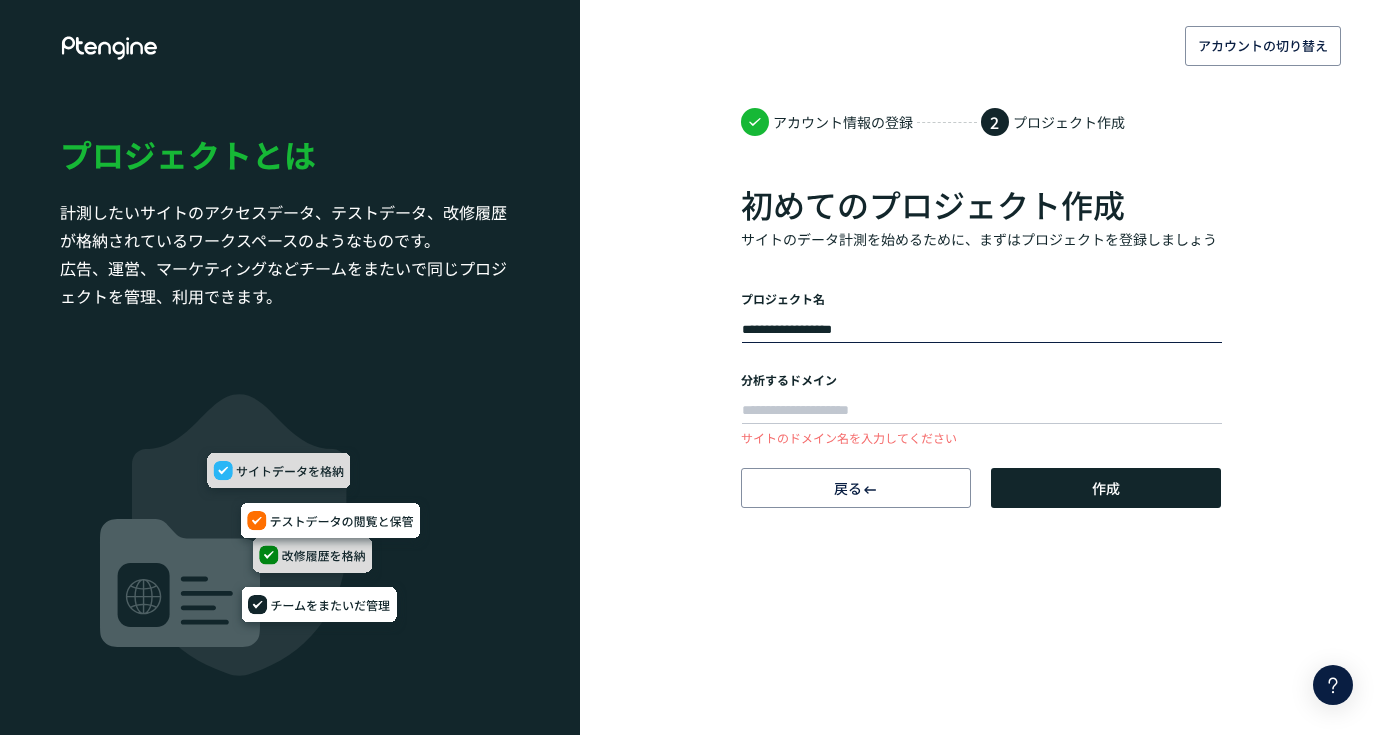 click on "**********" at bounding box center (982, 330) 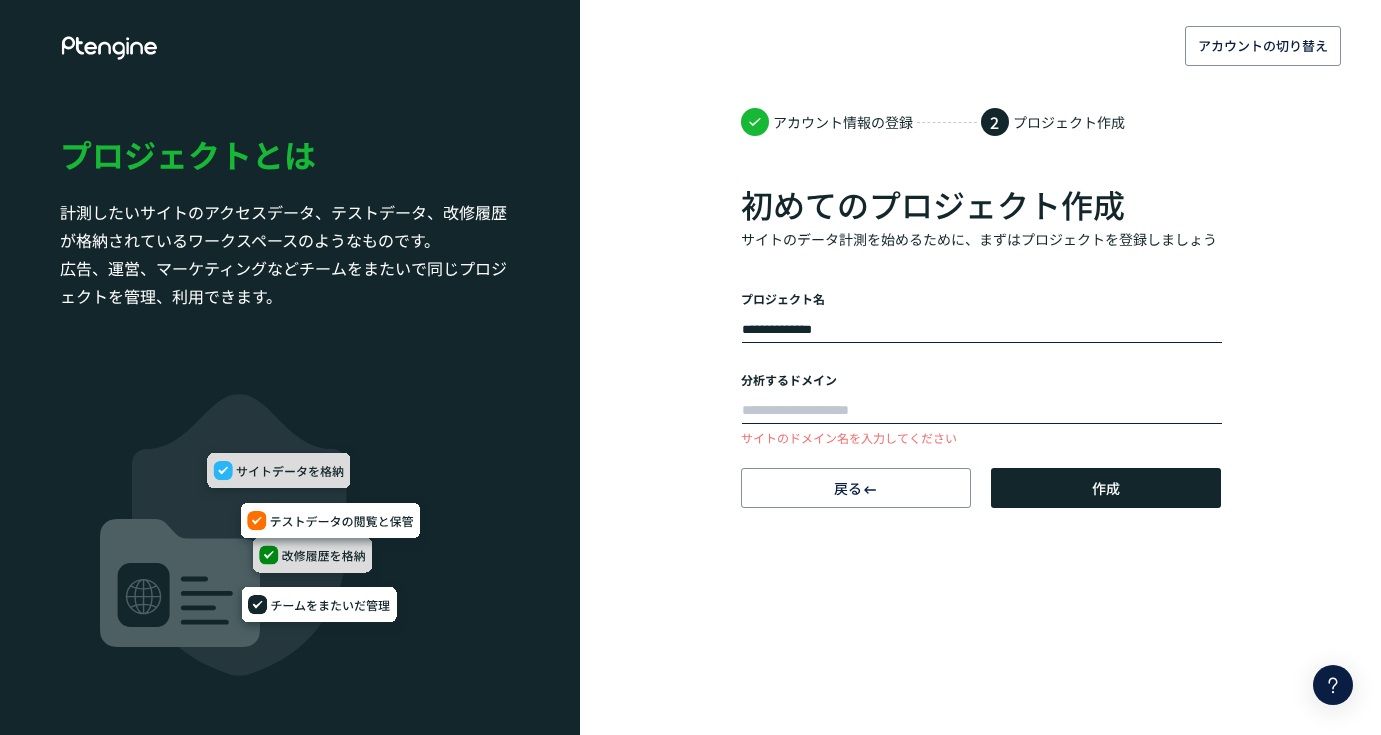 type on "**********" 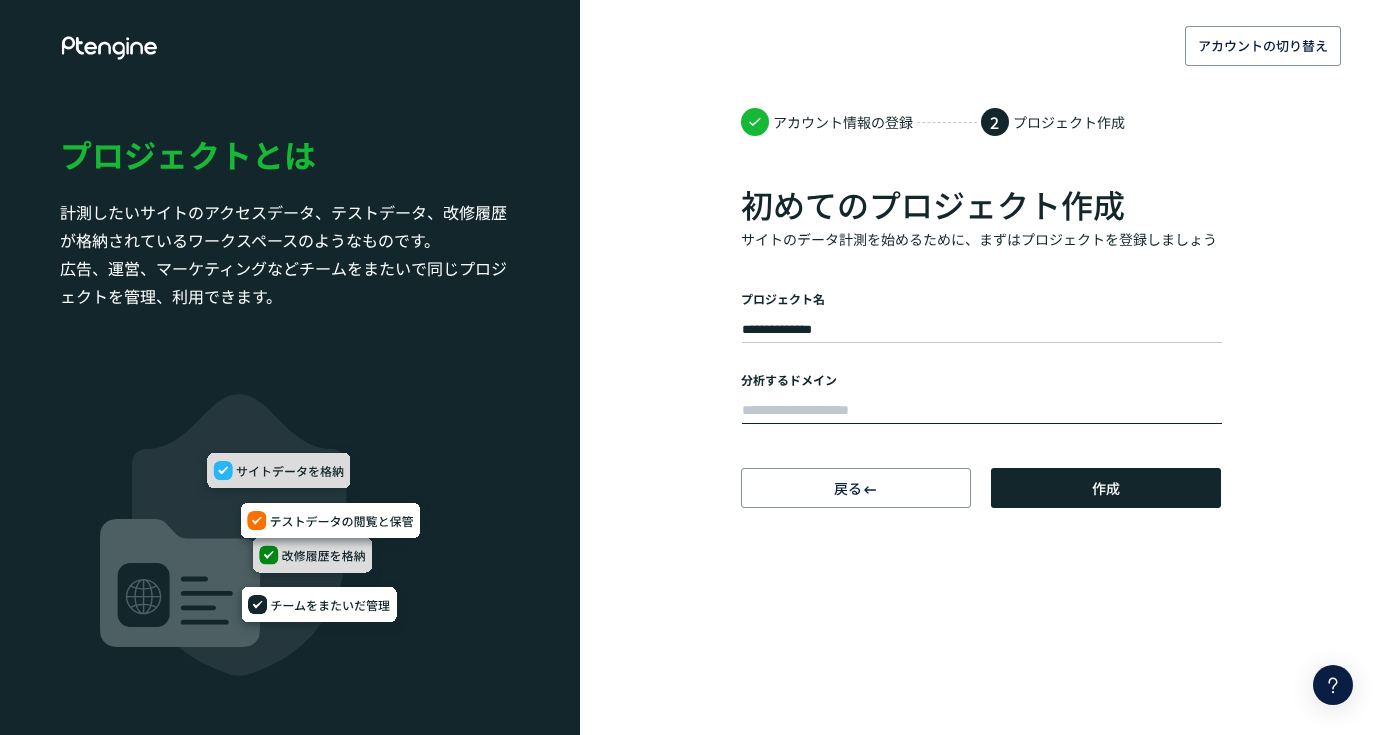 click at bounding box center [982, 411] 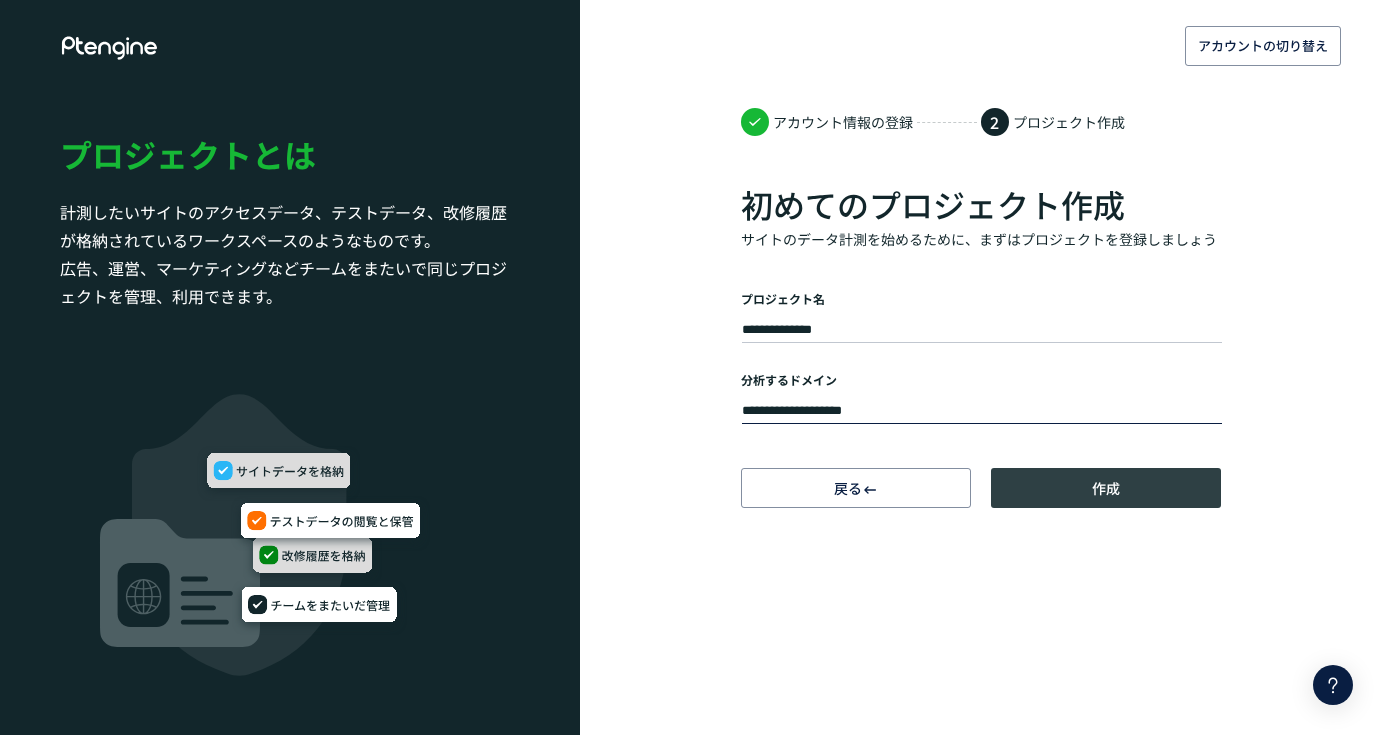 type on "**********" 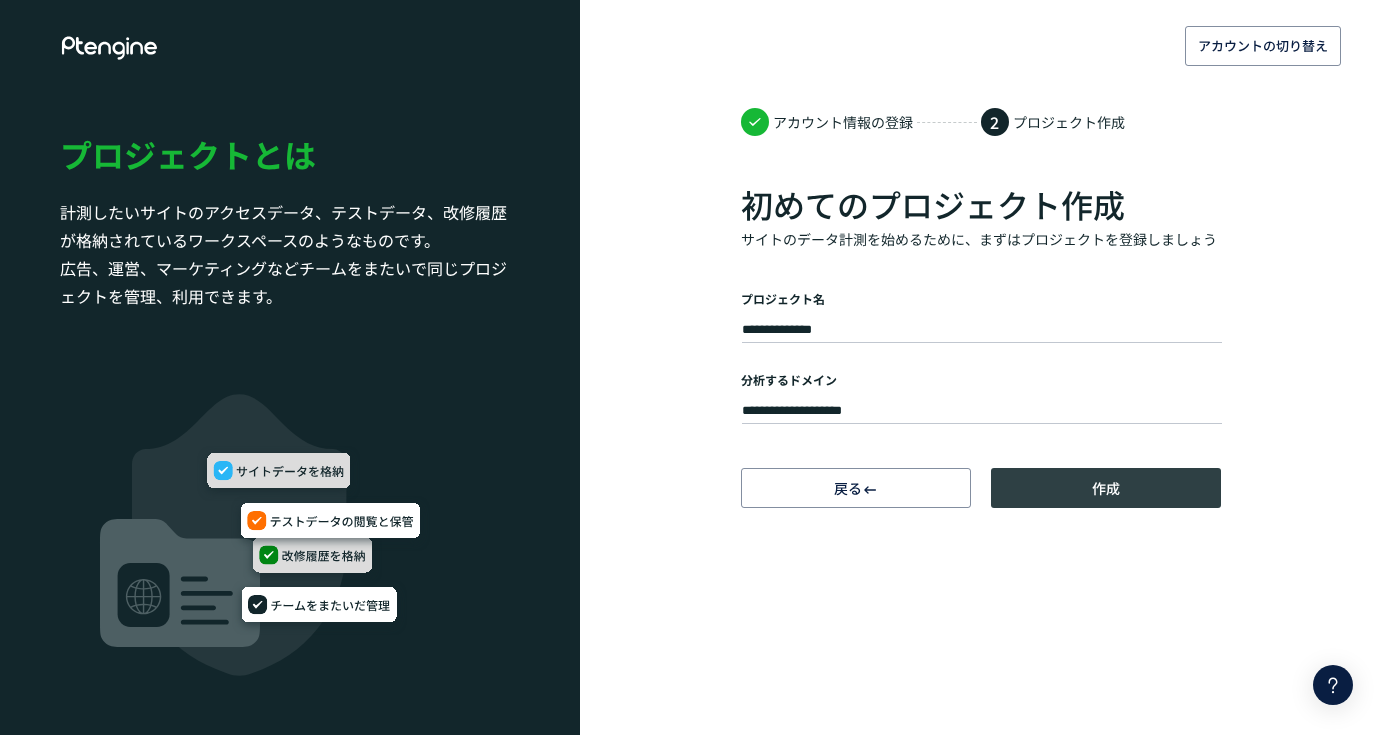 click on "作成" at bounding box center [1106, 488] 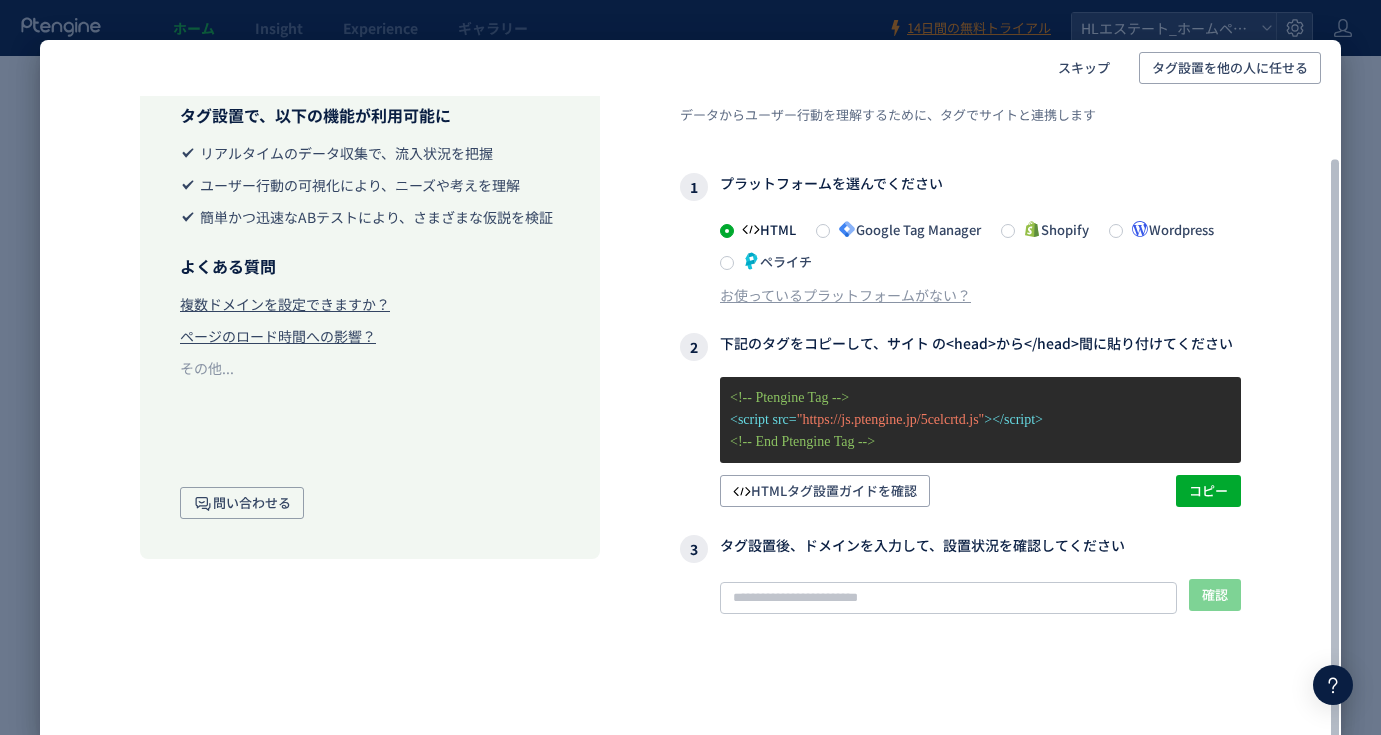 scroll, scrollTop: 79, scrollLeft: 0, axis: vertical 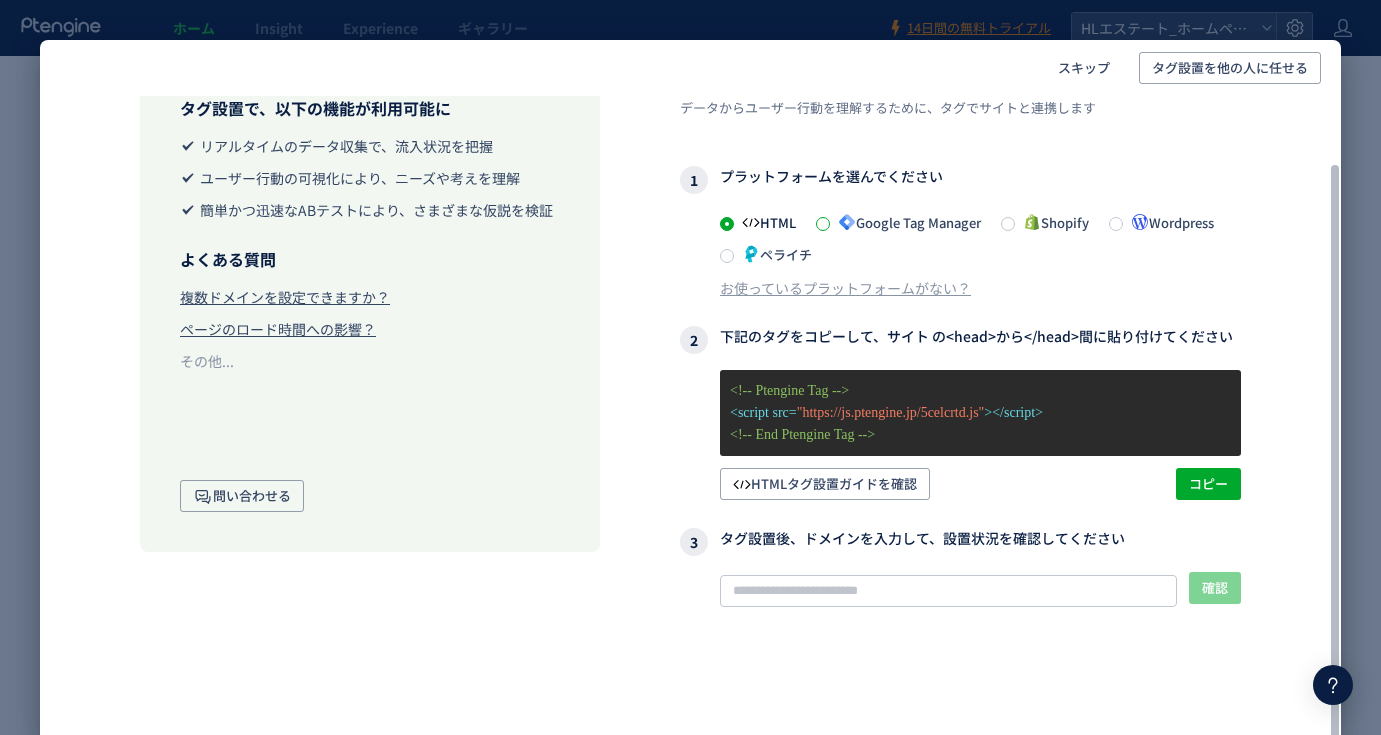 click at bounding box center (823, 224) 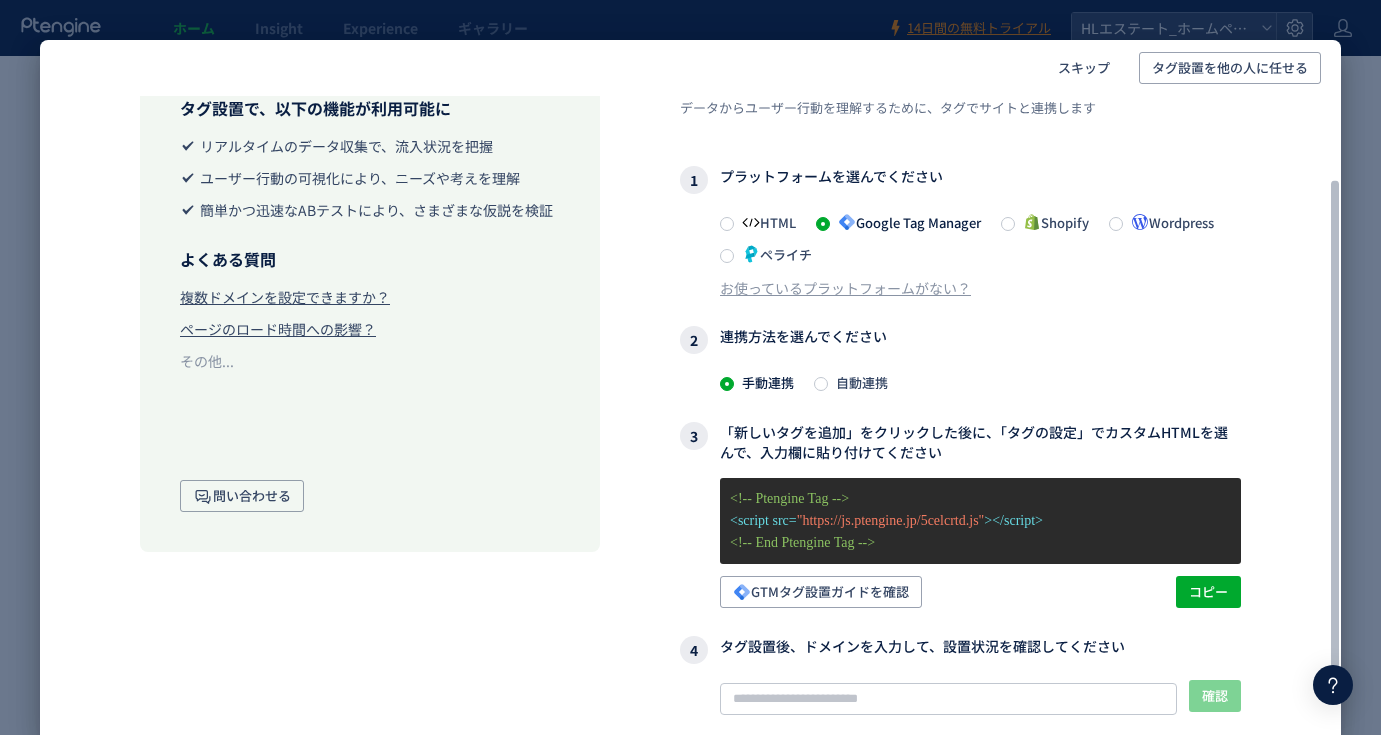 scroll, scrollTop: 122, scrollLeft: 0, axis: vertical 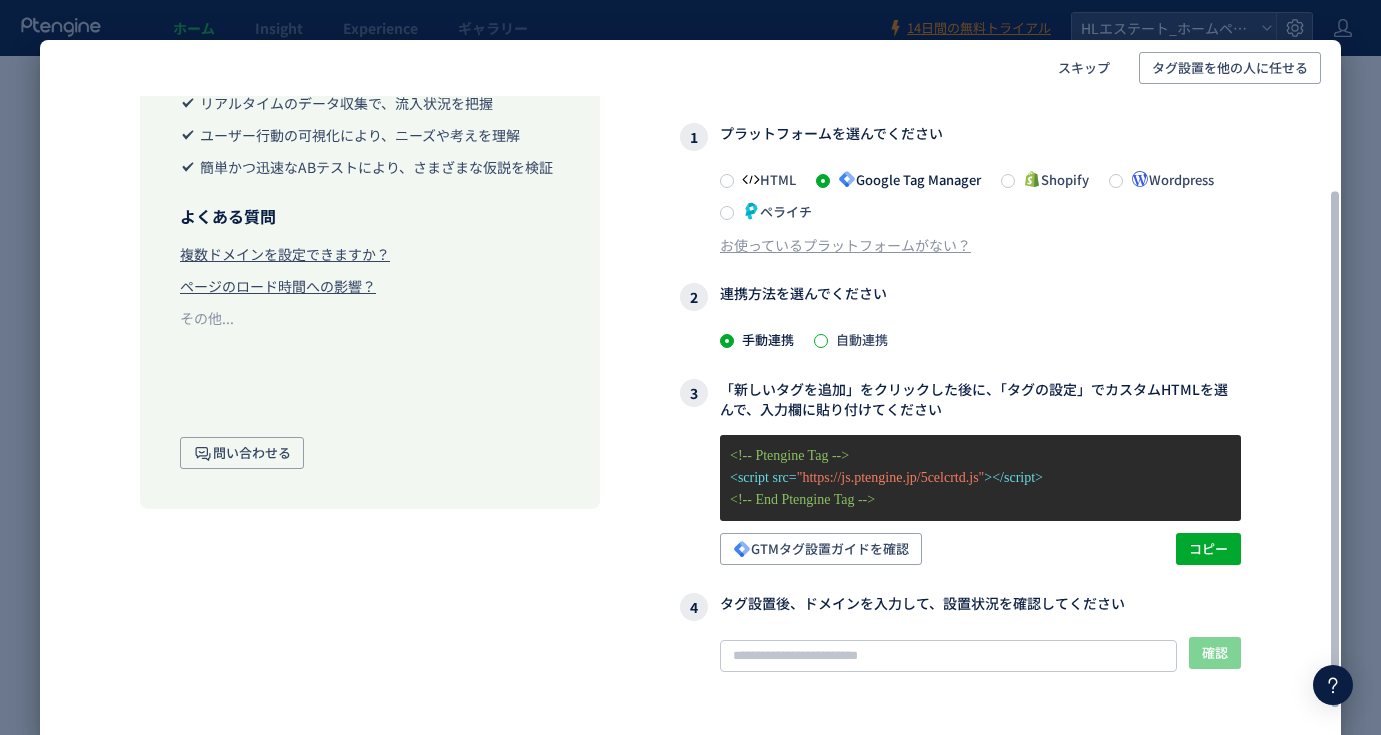 click at bounding box center (821, 341) 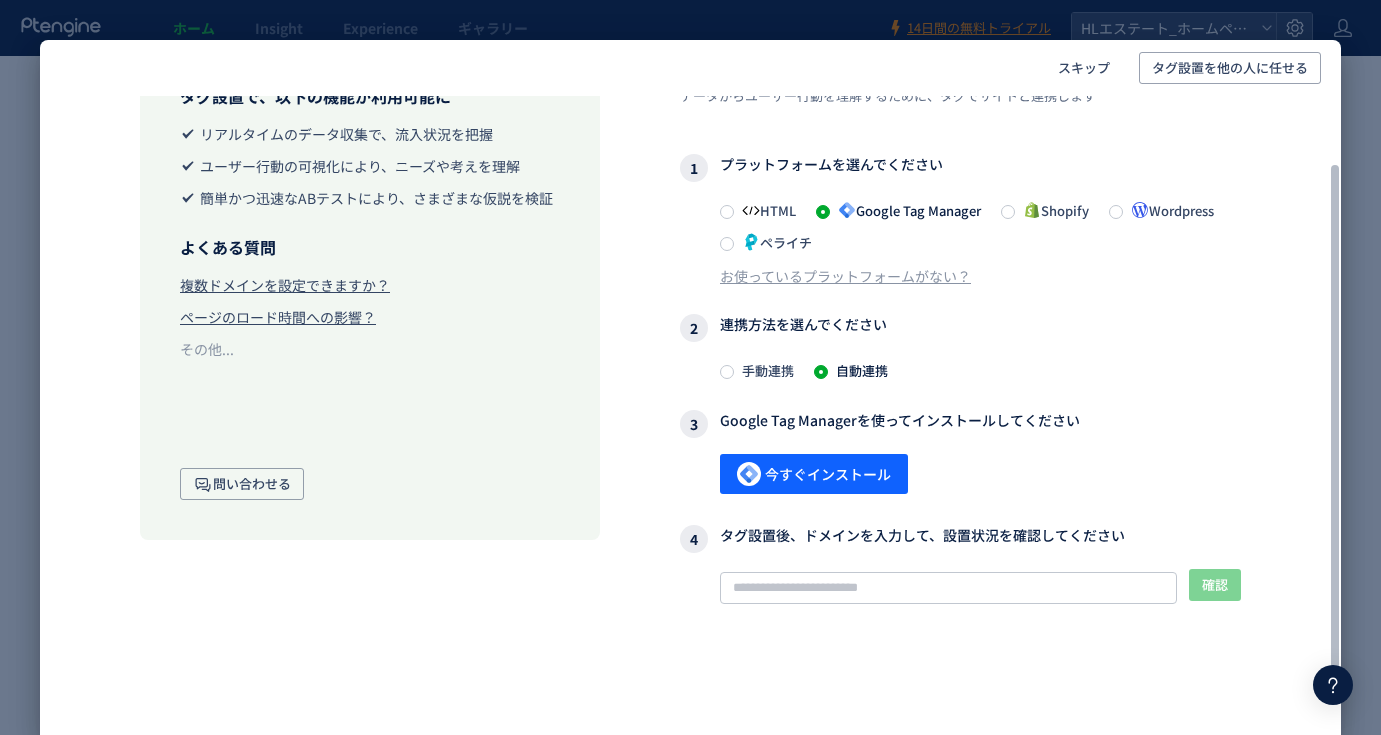scroll, scrollTop: 87, scrollLeft: 0, axis: vertical 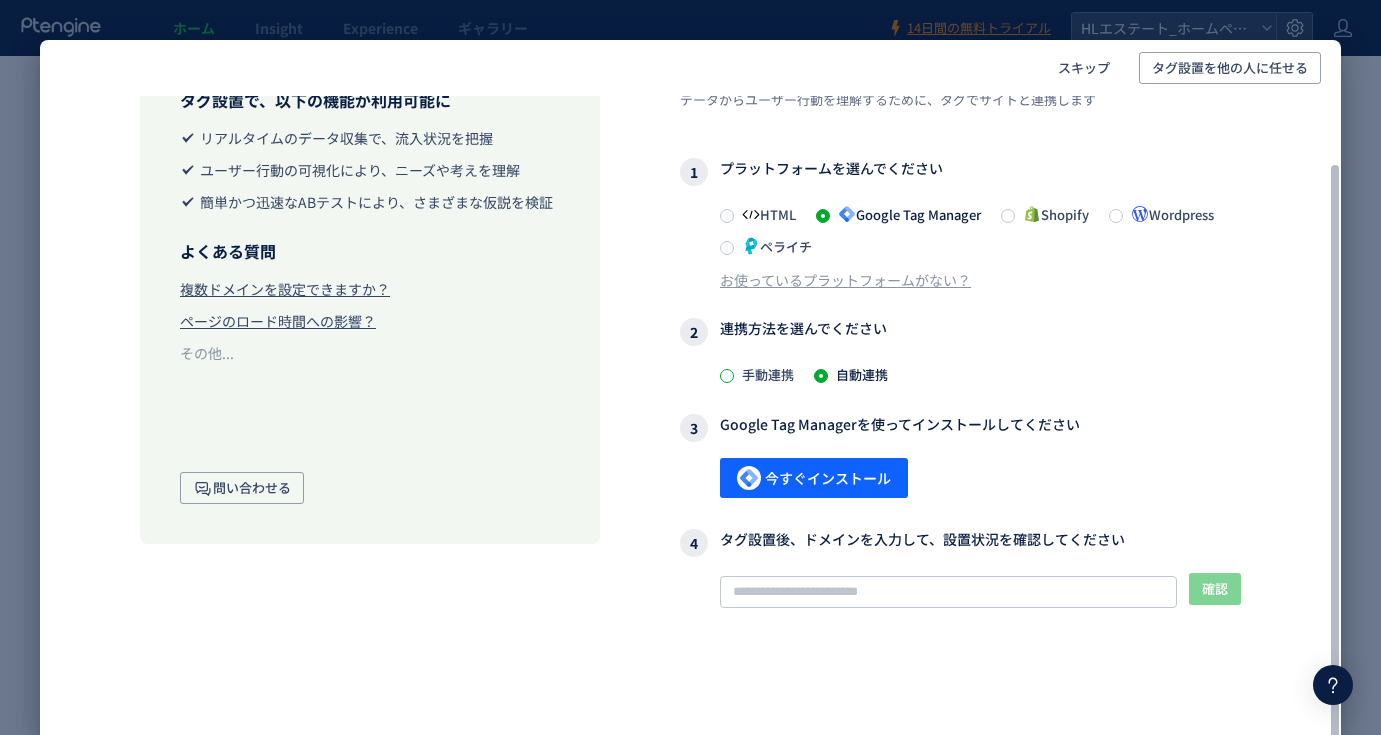 click at bounding box center [727, 376] 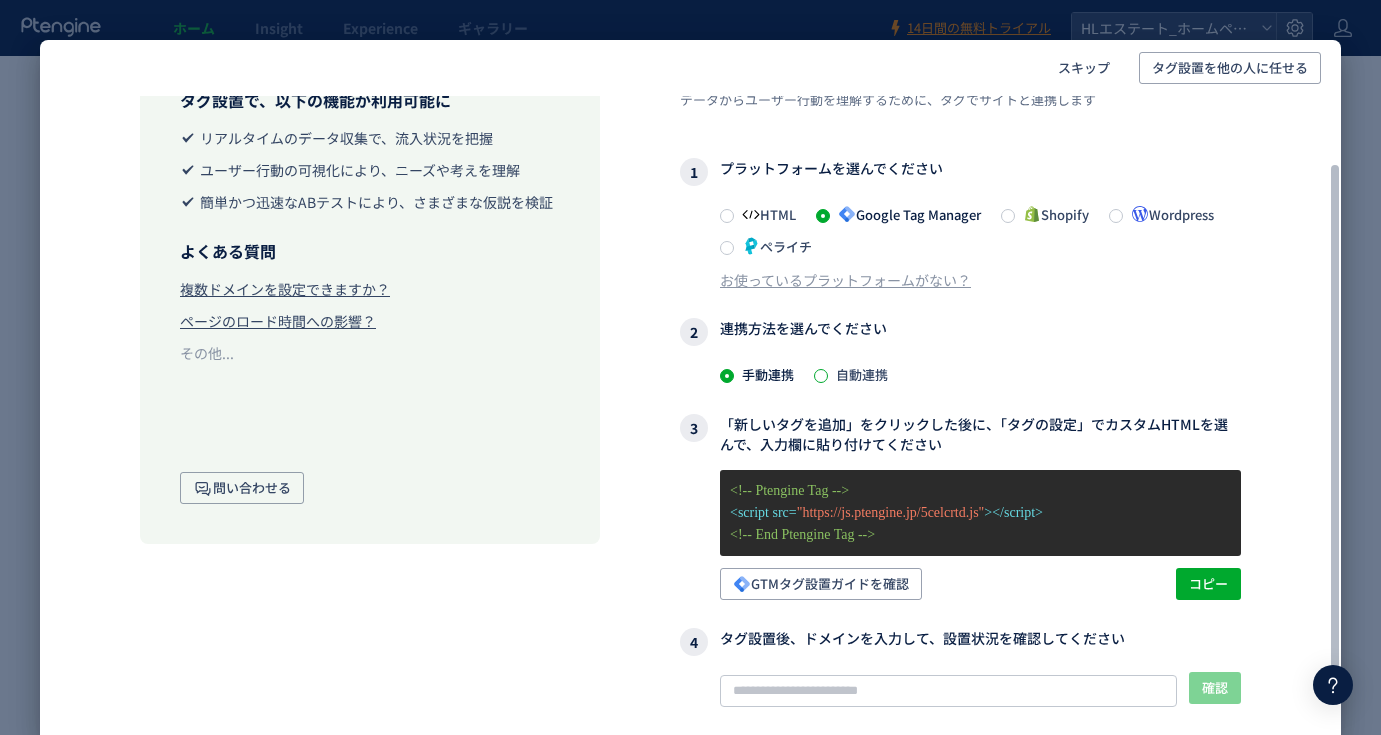 click at bounding box center (821, 376) 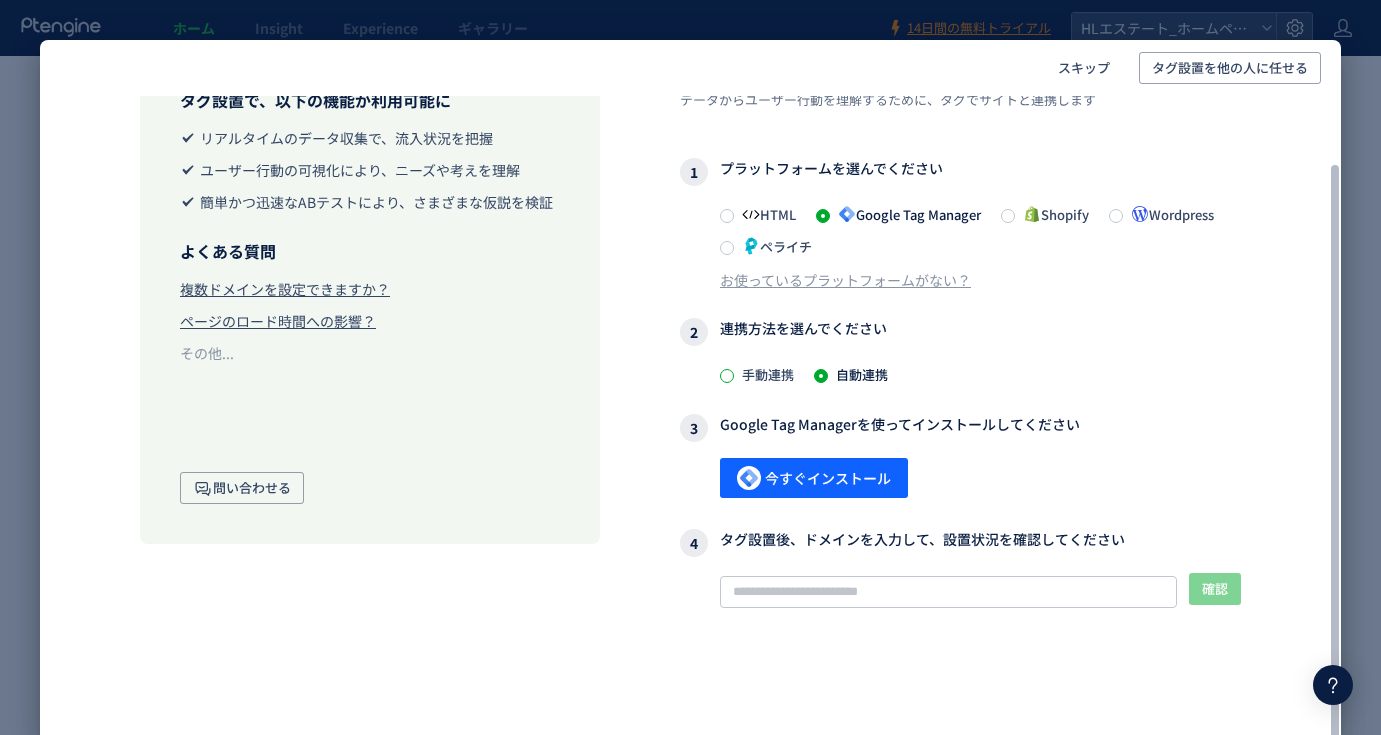 click at bounding box center (727, 376) 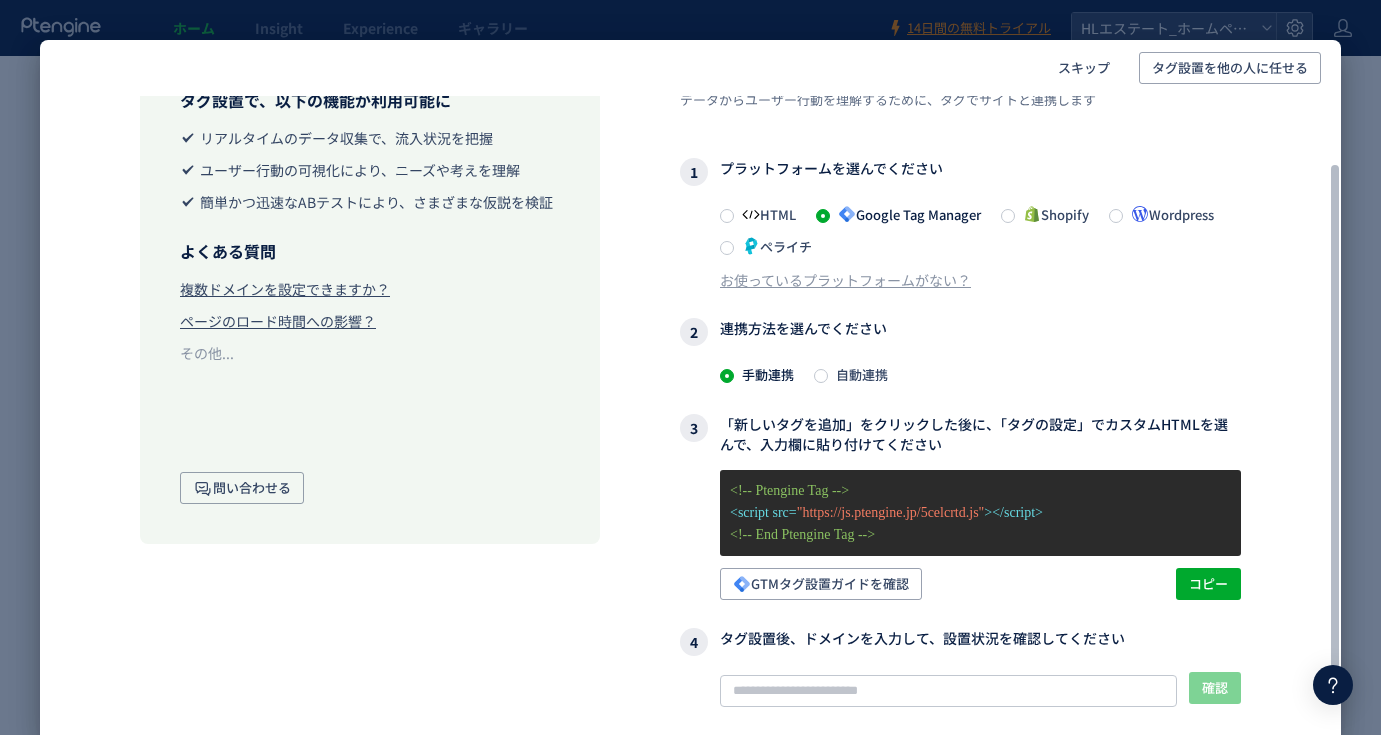 click on "<!-- End Ptengine Tag -->" at bounding box center [980, 535] 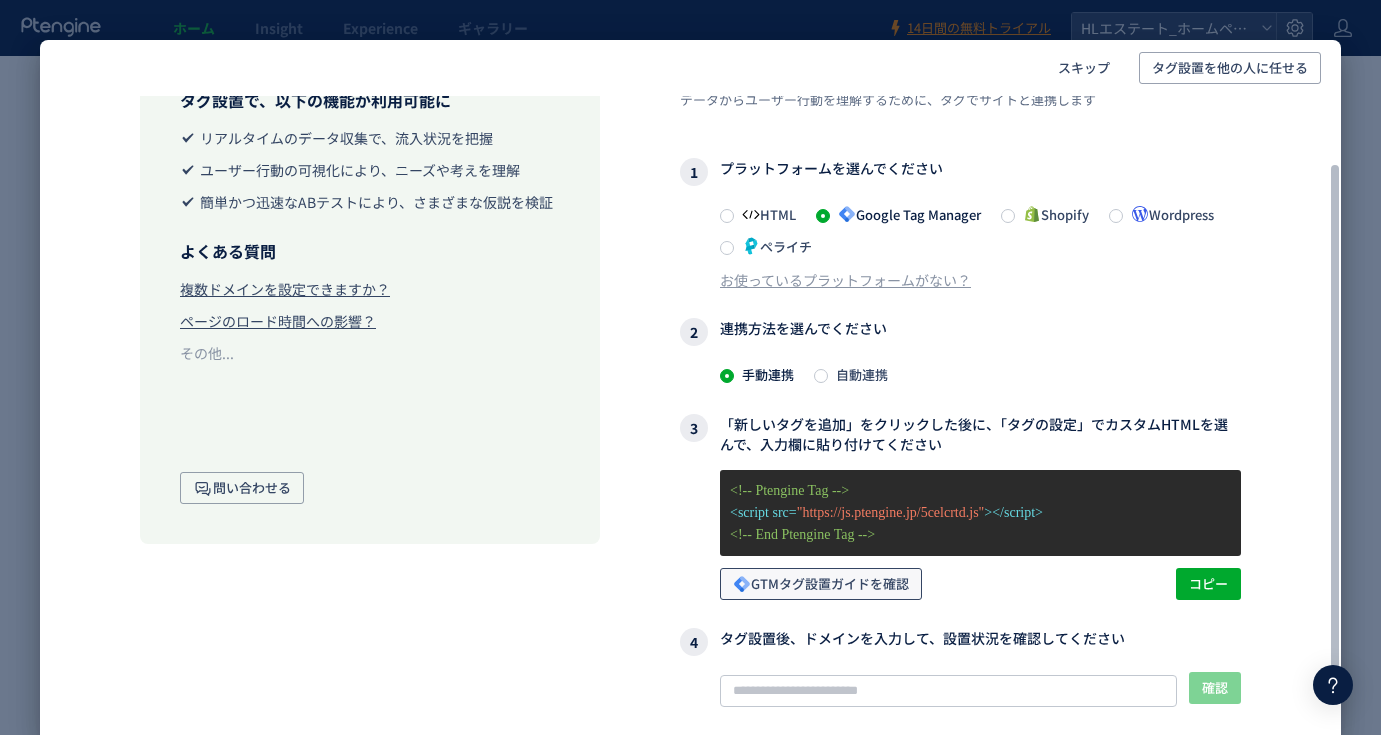 click on "GTMタグ設置ガイドを確認" at bounding box center (821, 584) 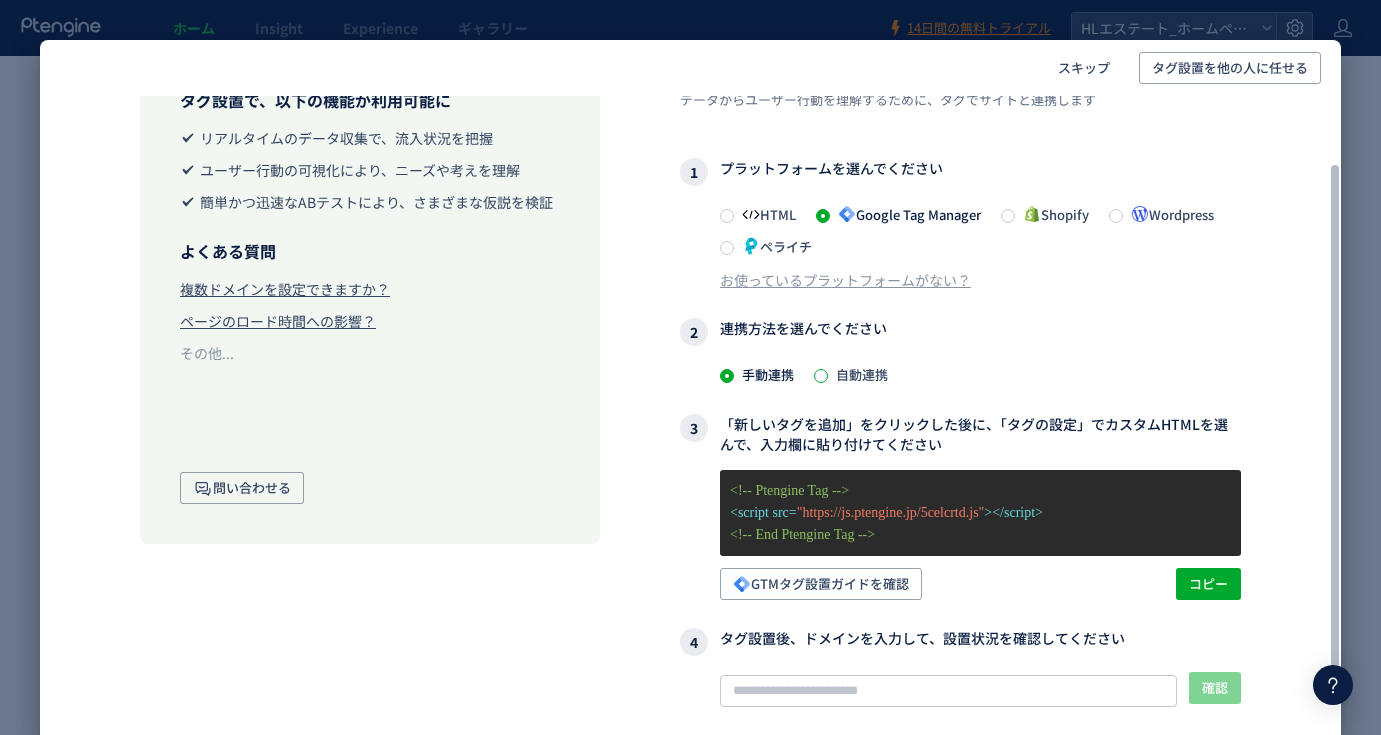 click at bounding box center (821, 376) 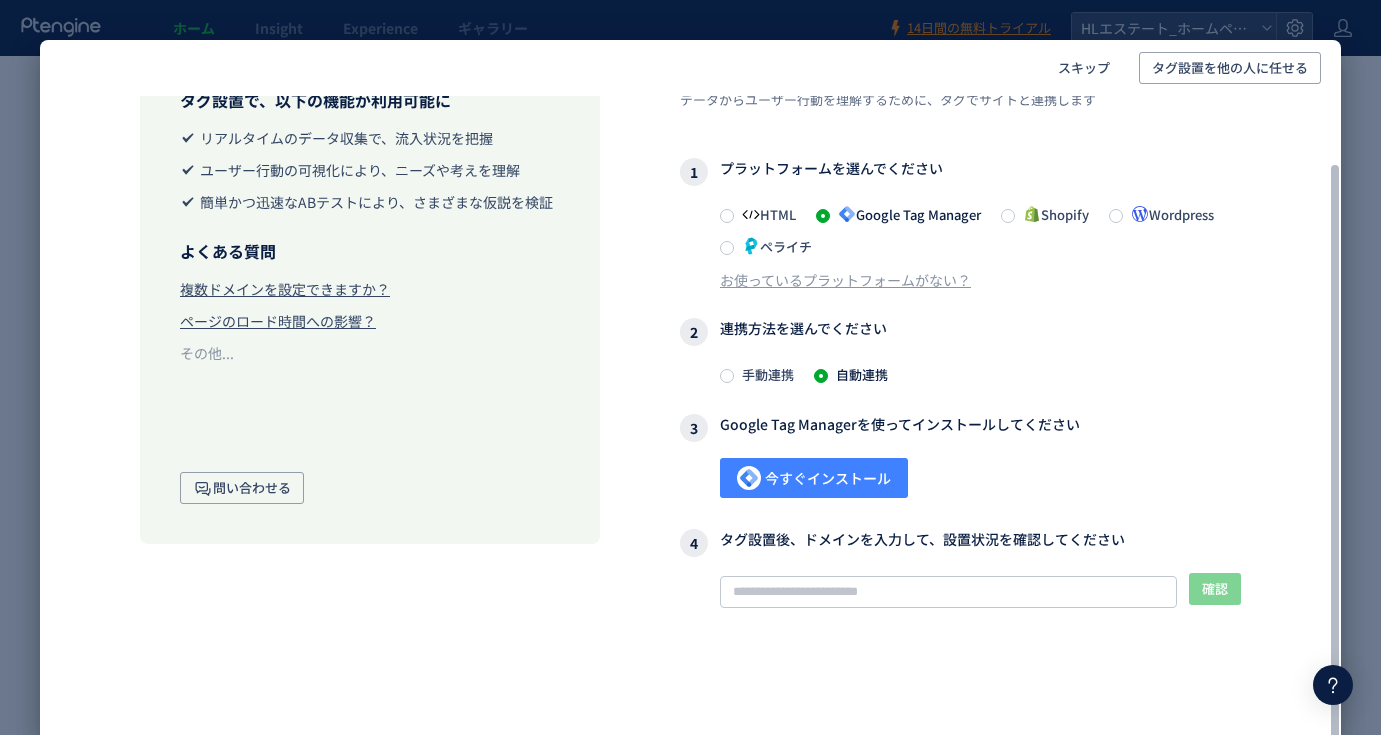 click on "今すぐインストール" at bounding box center [814, 478] 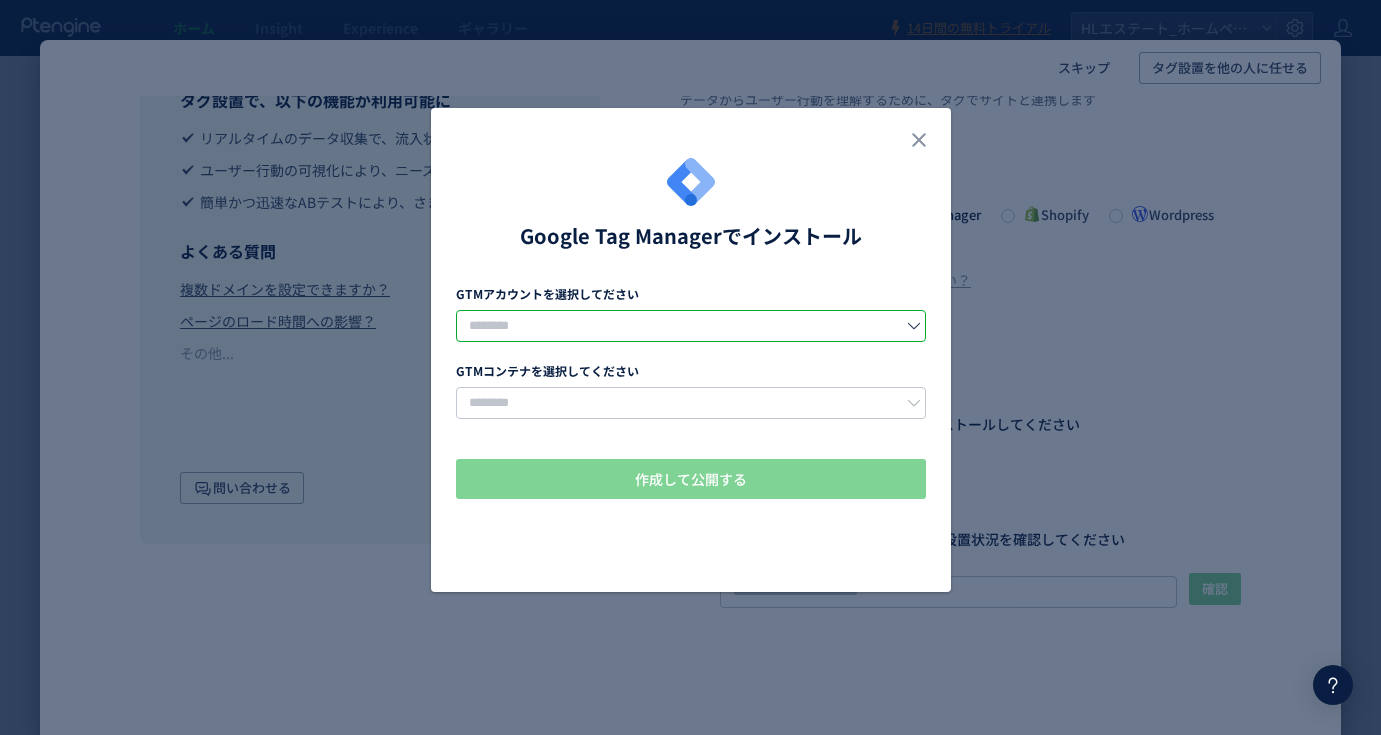 click 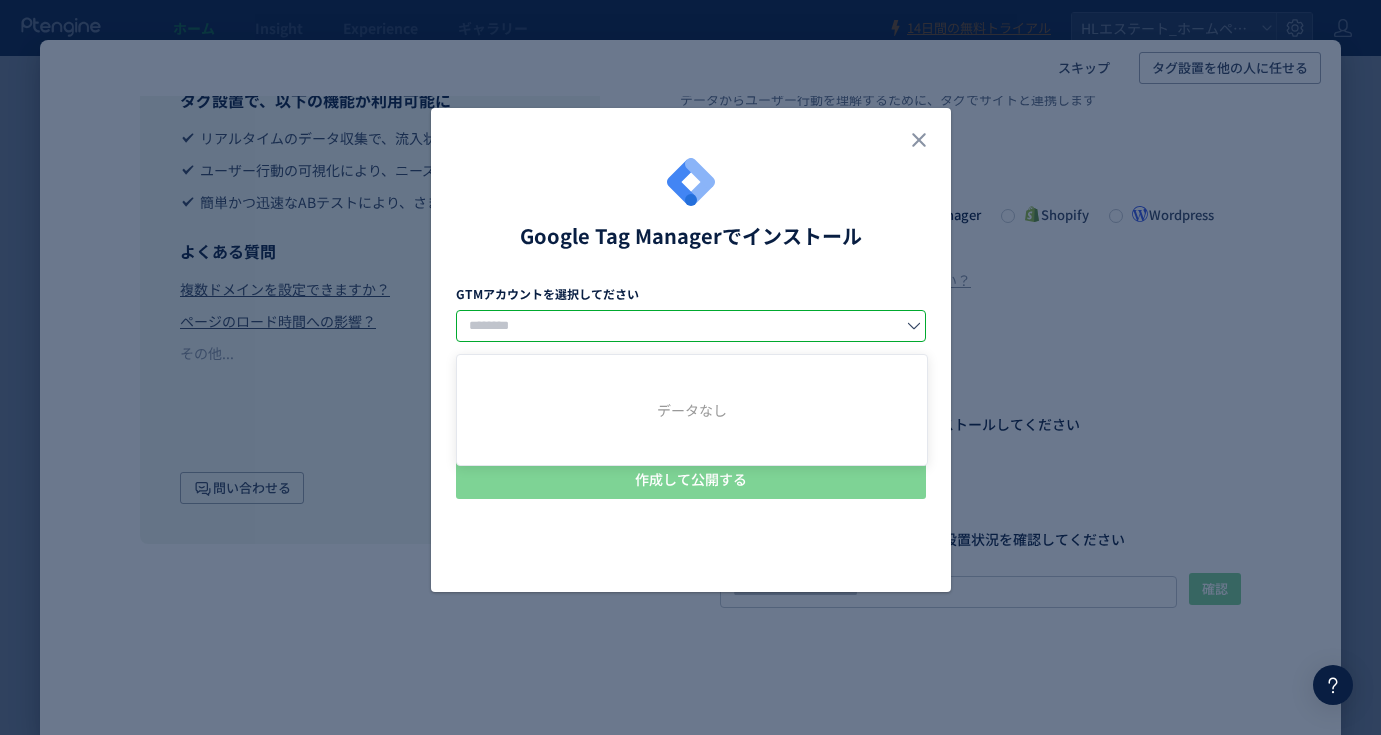click on "Google Tag Managerでインストール  GTMアカウントを選択してださい  GTMコンテナを選択してください  作成して公開する" 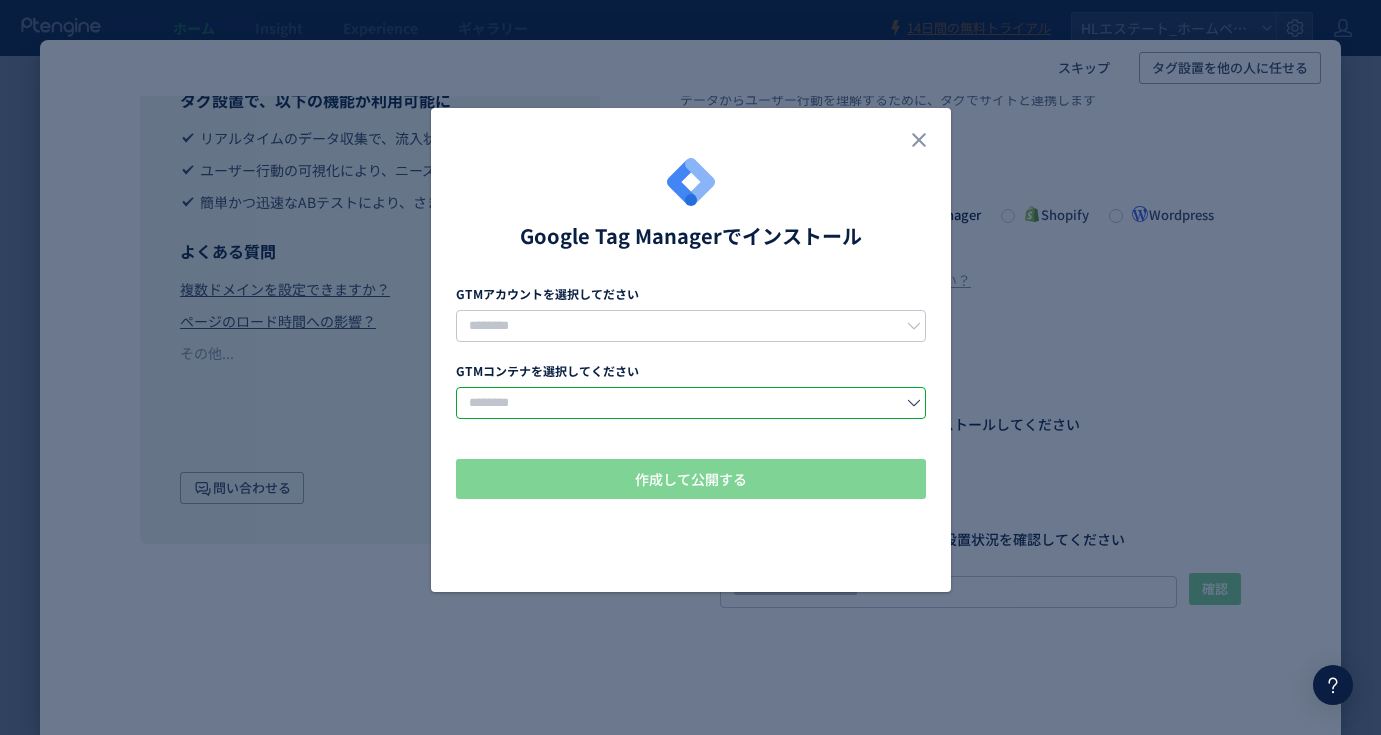 click 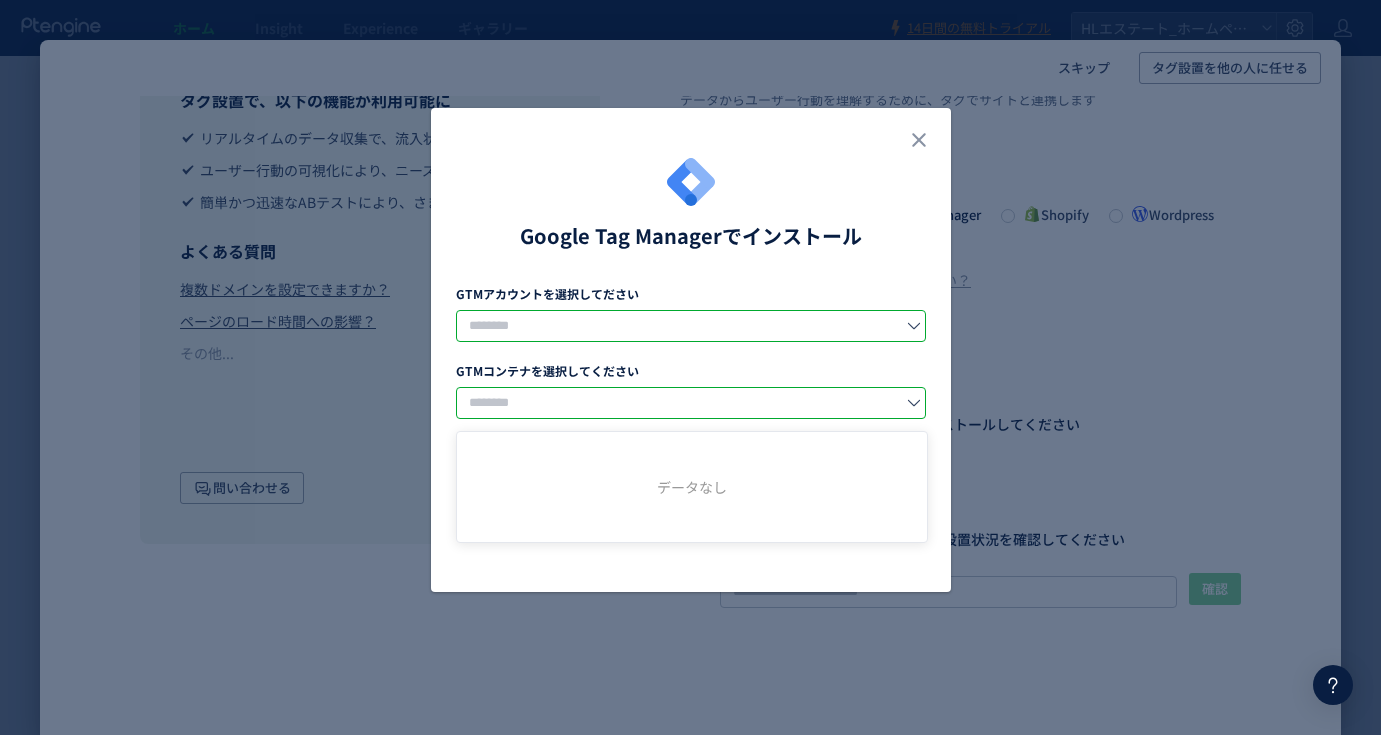 click 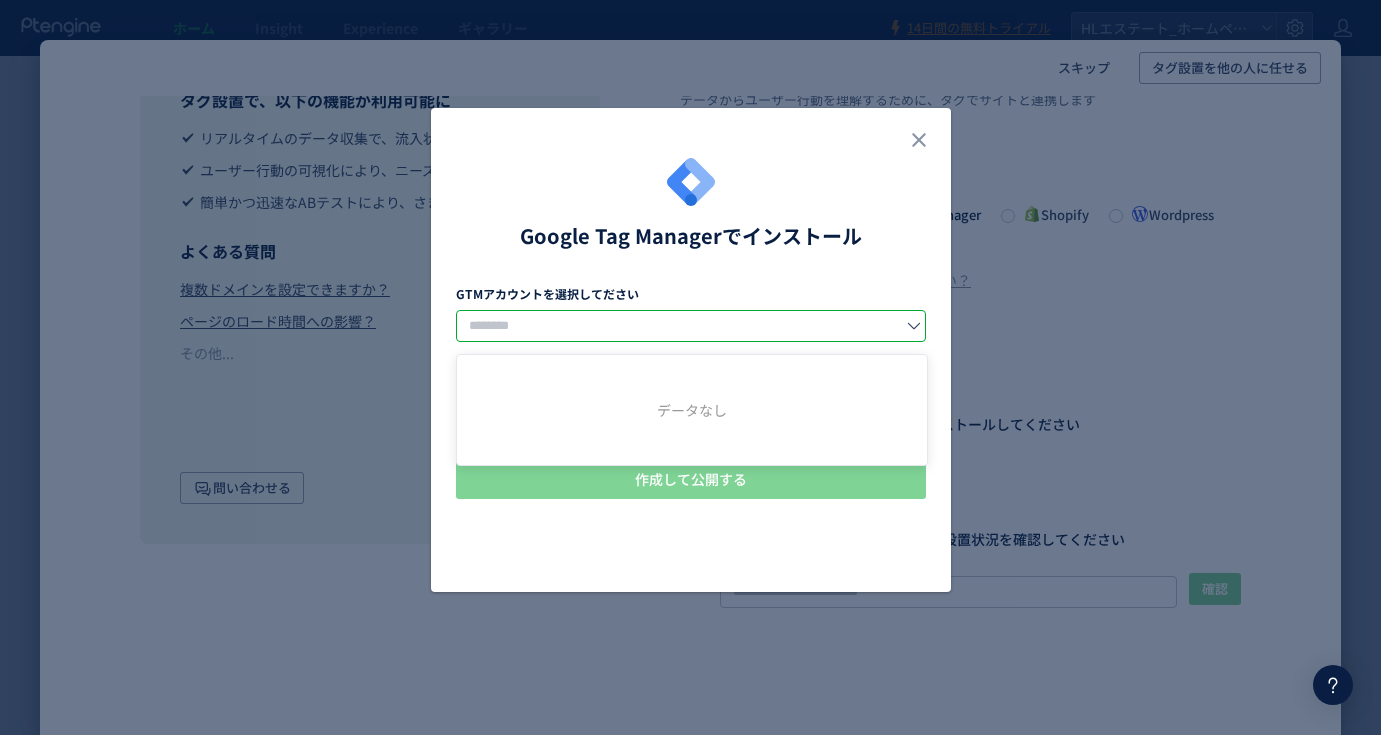 click on "GTMアカウントを選択してださい" at bounding box center [691, 293] 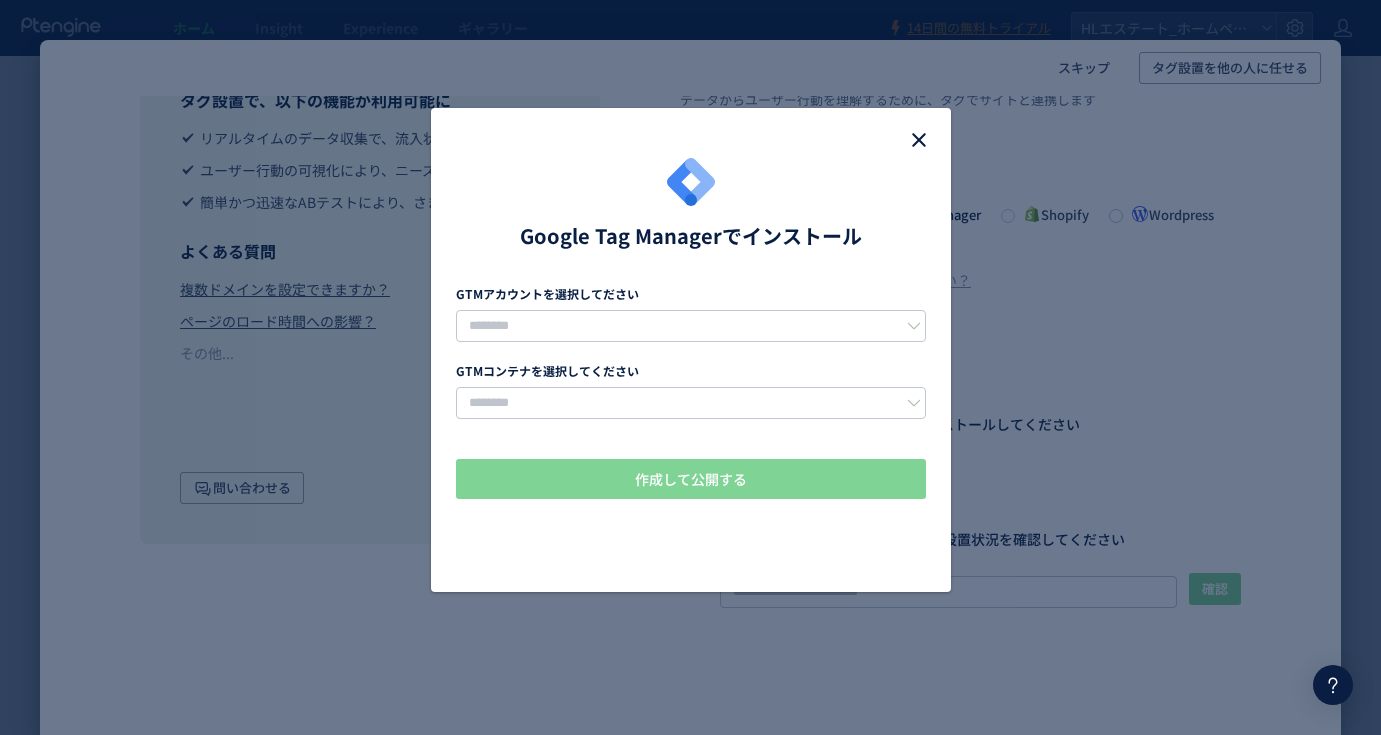 click 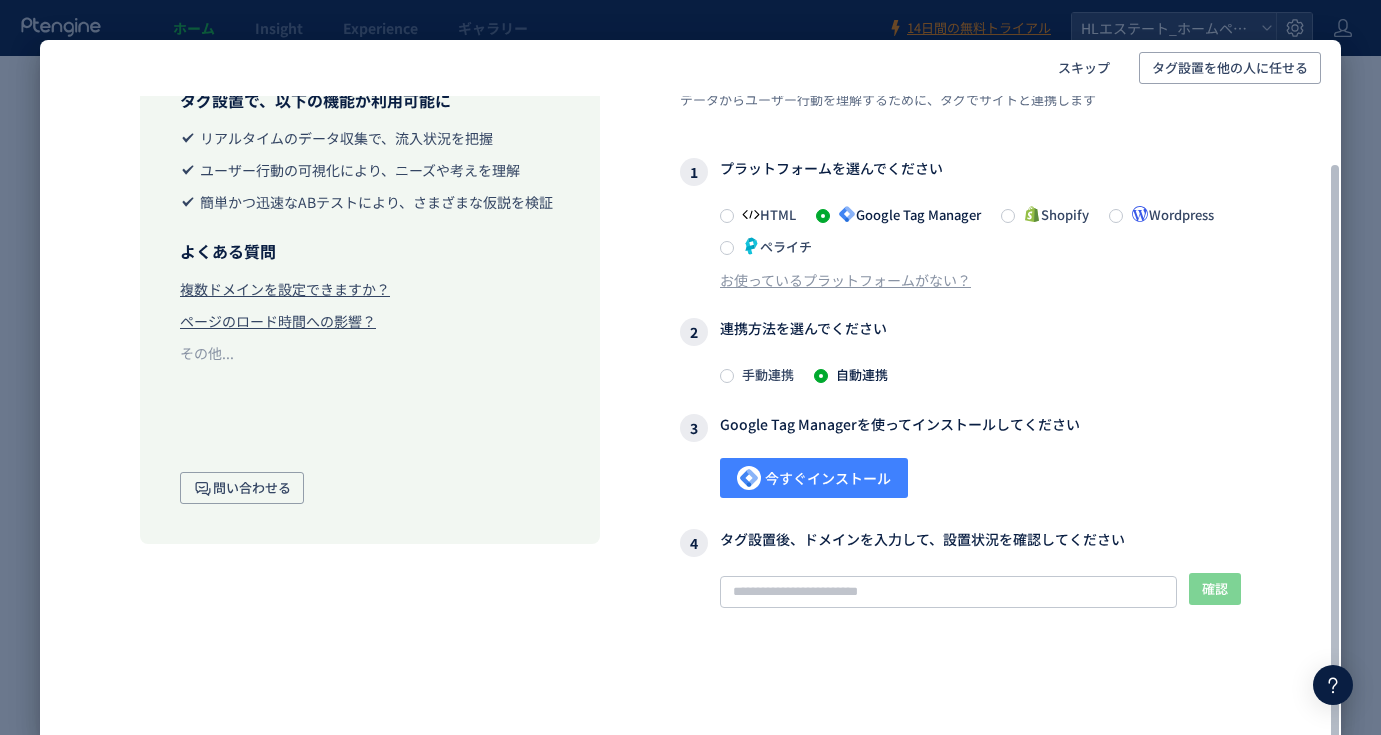click on "今すぐインストール" at bounding box center (814, 478) 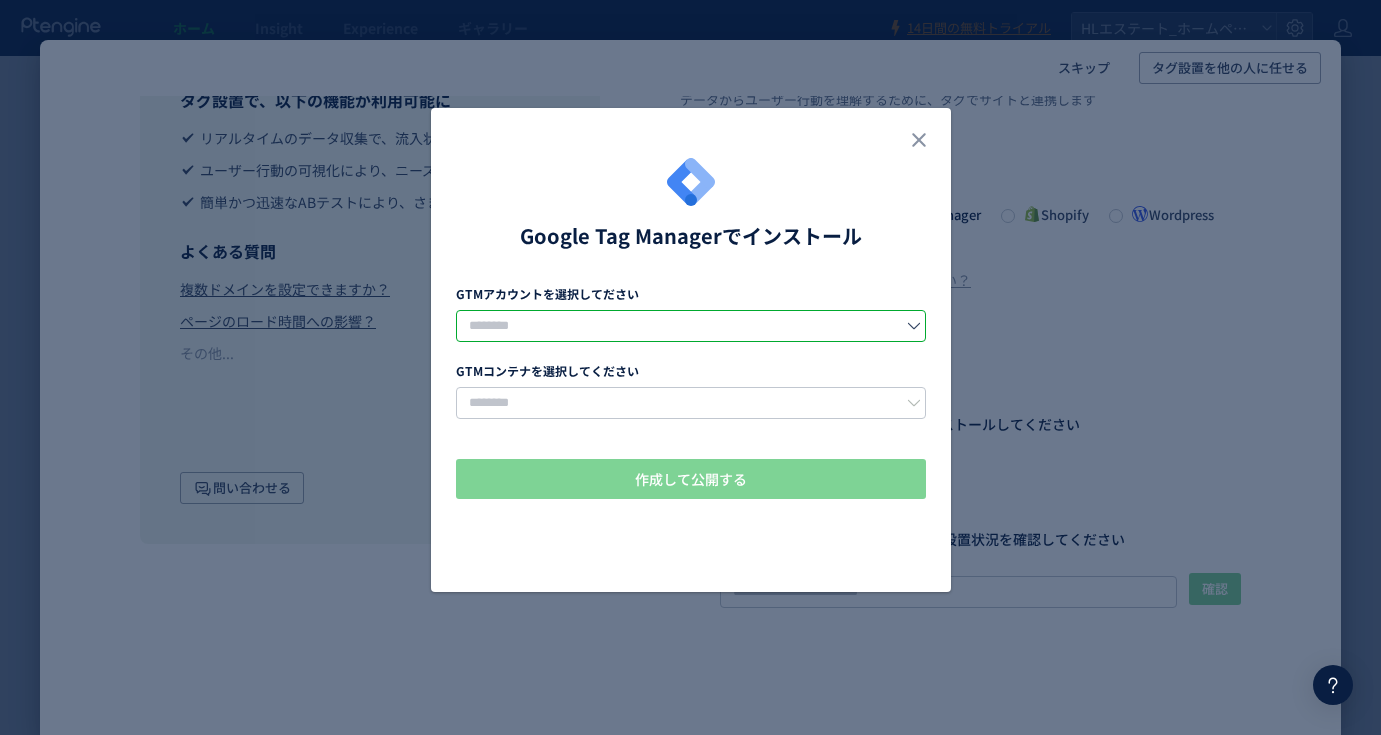 click 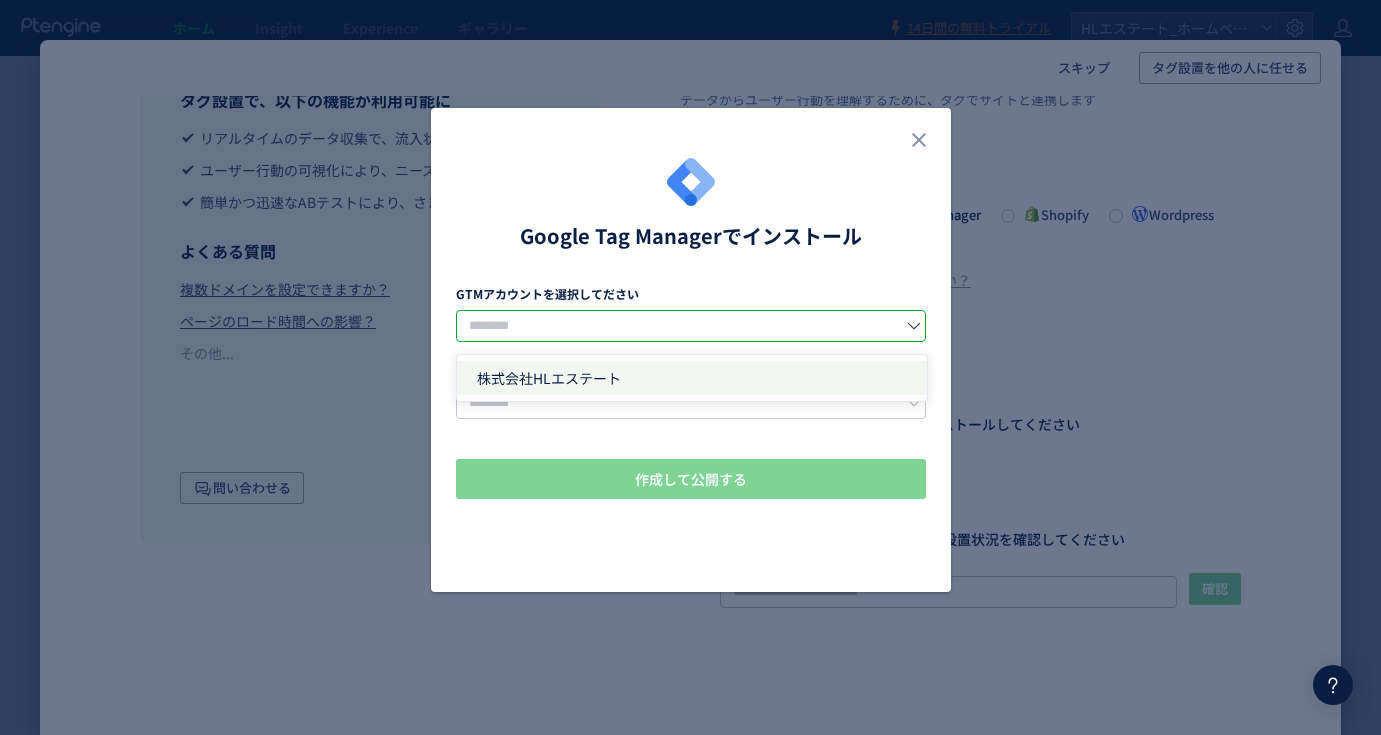 click on "株式会社HLエステート" 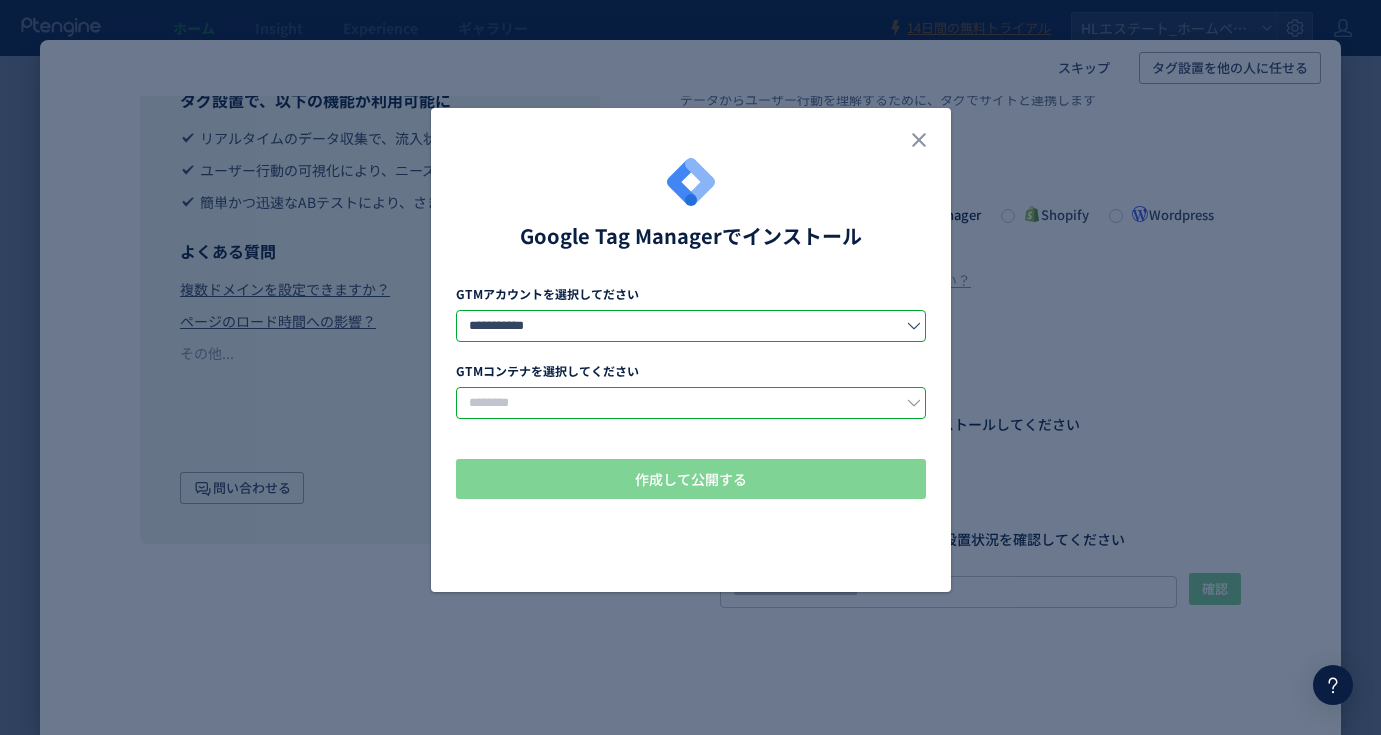 click 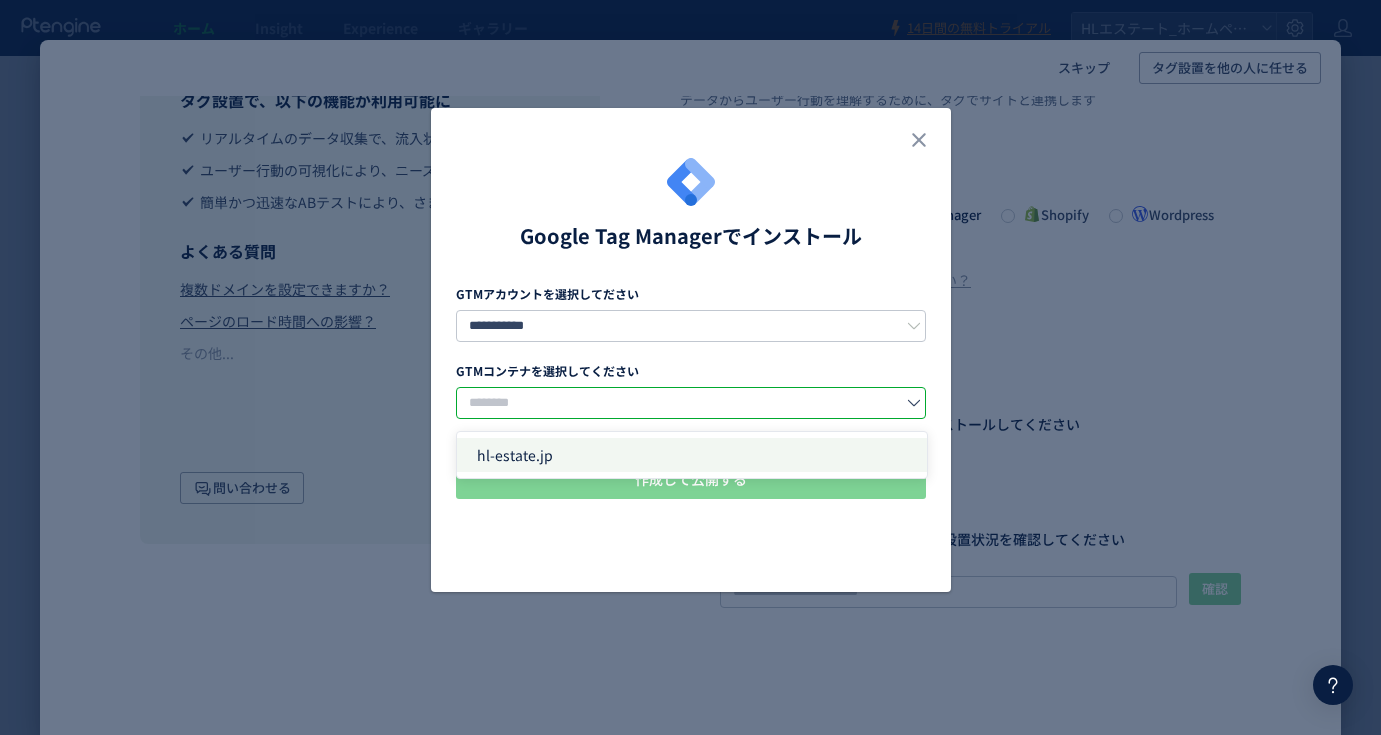 click on "hl-estate.jp" 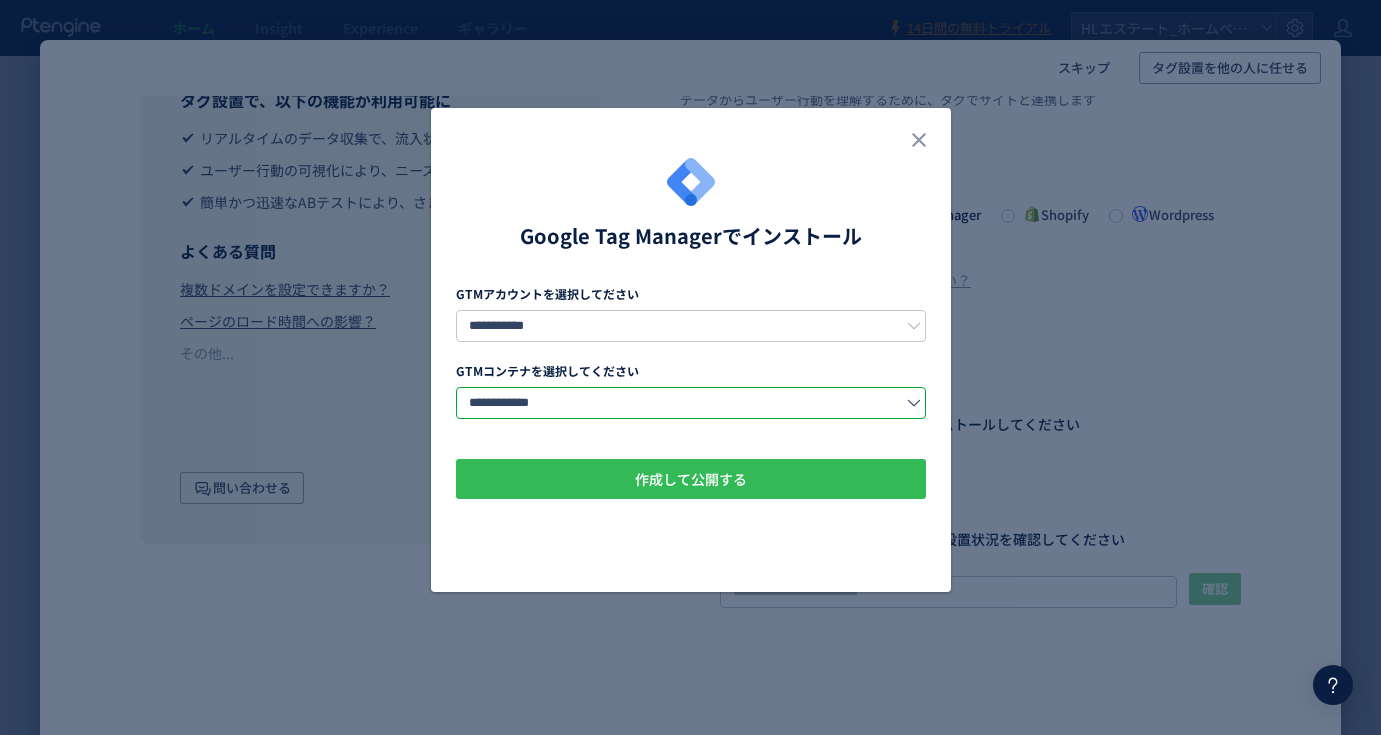 click on "作成して公開する" at bounding box center [691, 479] 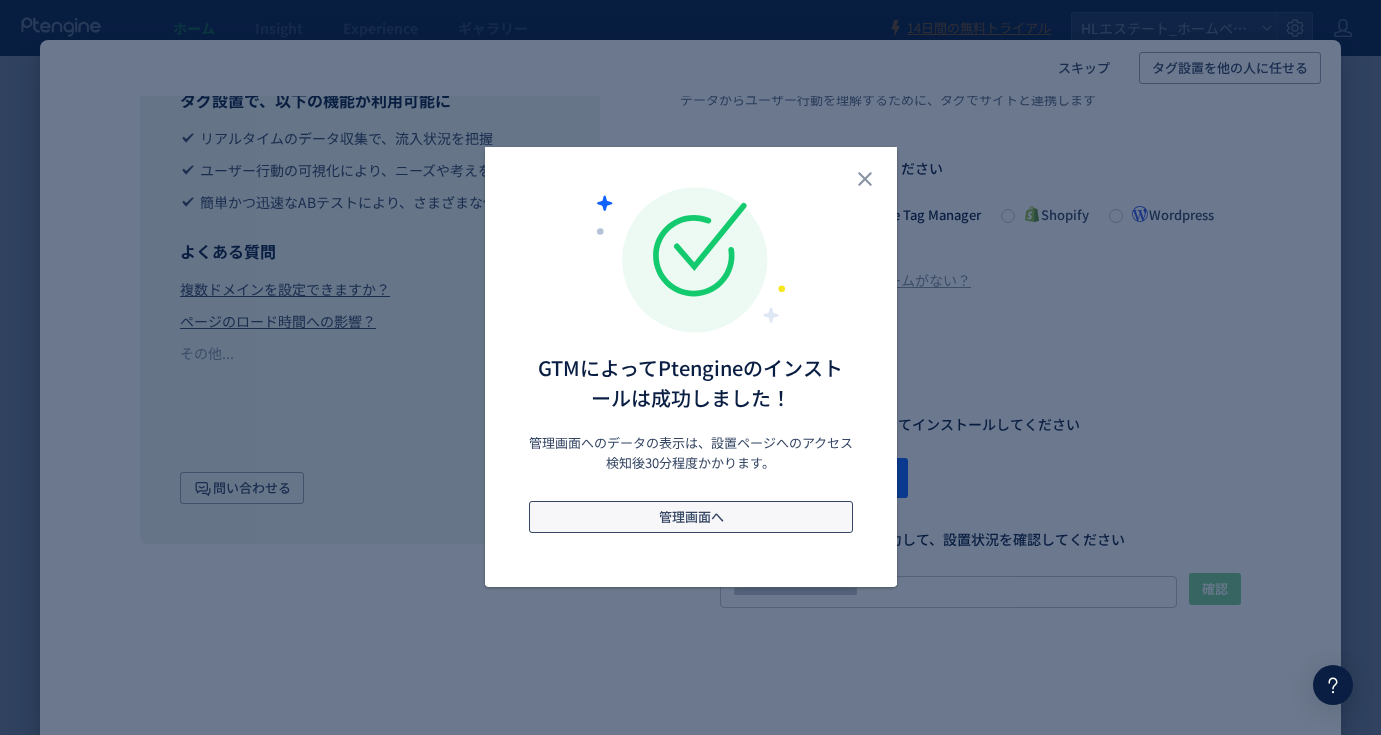 click on "管理画面へ" at bounding box center [690, 517] 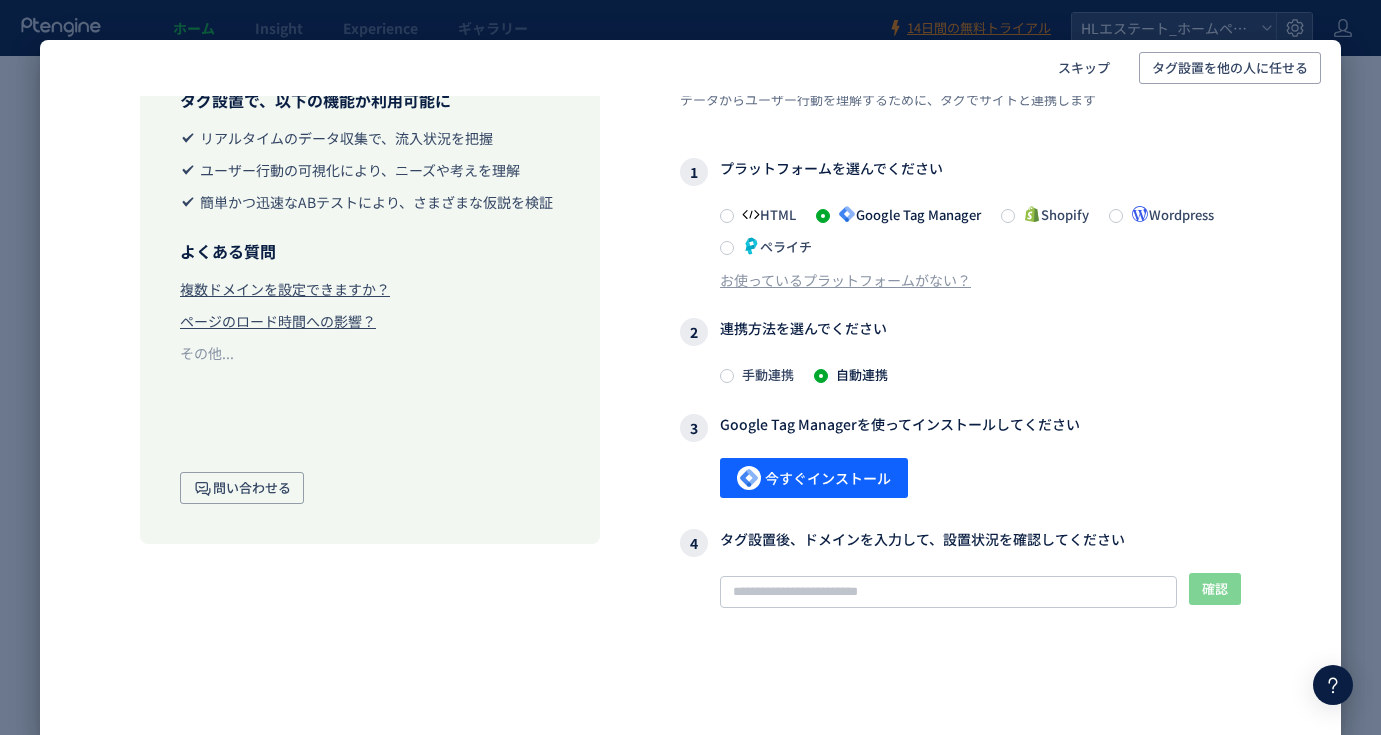 click on "スキップ タグ設置を他の人に任せる タグ設置で、以下の機能が利用可能に  リアルタイムのデータ収集で、流入状況を把握  ユーザー行動の可視化により、ニーズや考えを理解  簡単かつ迅速なABテストにより、さまざまな仮説を検証 よくある質問 複数ドメインを設定できますか？ ページのロード時間への影響？ その他...  問い合わせる タグ設置 データからユーザー行動を理解するために、タグでサイトと連携します 1  プラットフォームを選んでください  HTML  Google Tag Manager  Shopify  Wordpress  ペライチ お使っているプラットフォームがない？ 2  連携方法を選んでください 手動連携 自動連携 3  Google Tag Managerを使ってインストールしてください  今すぐインストール   4  タグ設置後、ドメインを入力して、設置状況を確認してください 確認 記事 お問い合わせ" 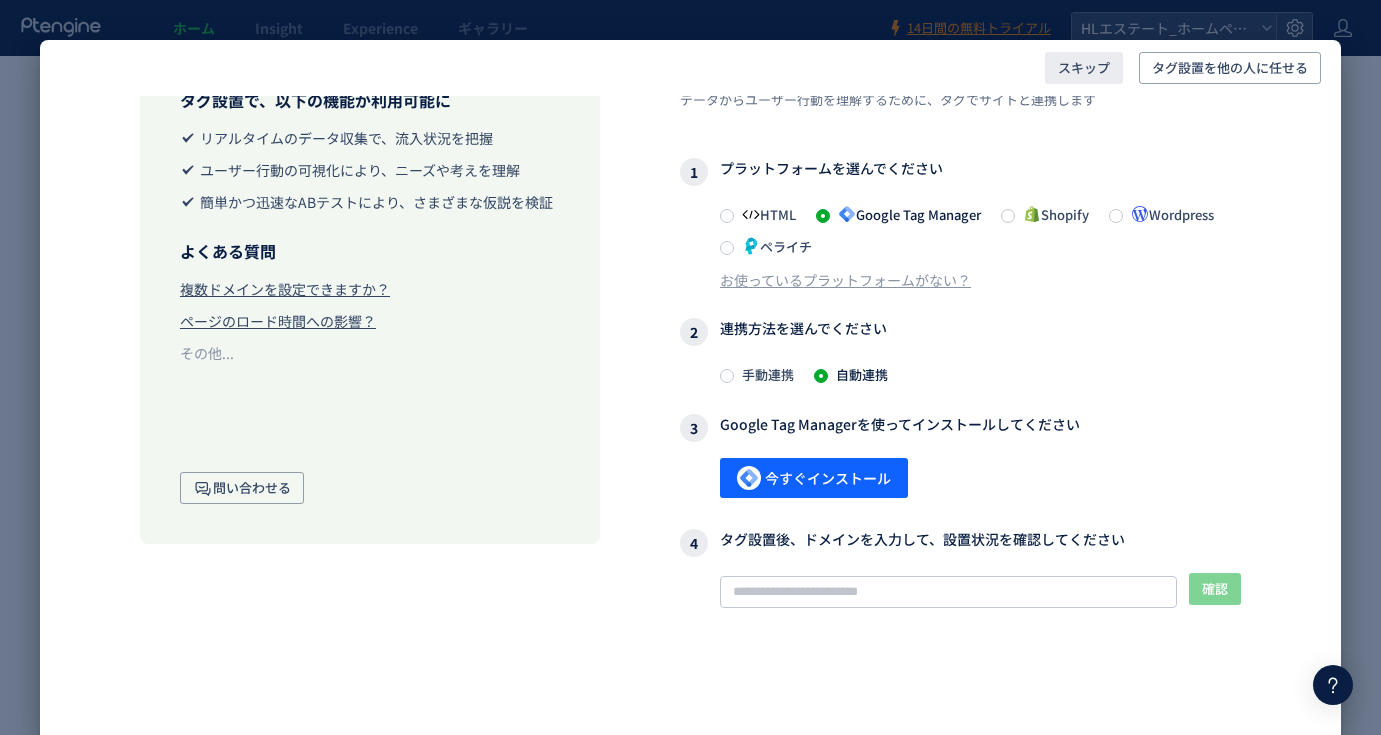 click on "スキップ" at bounding box center [1084, 68] 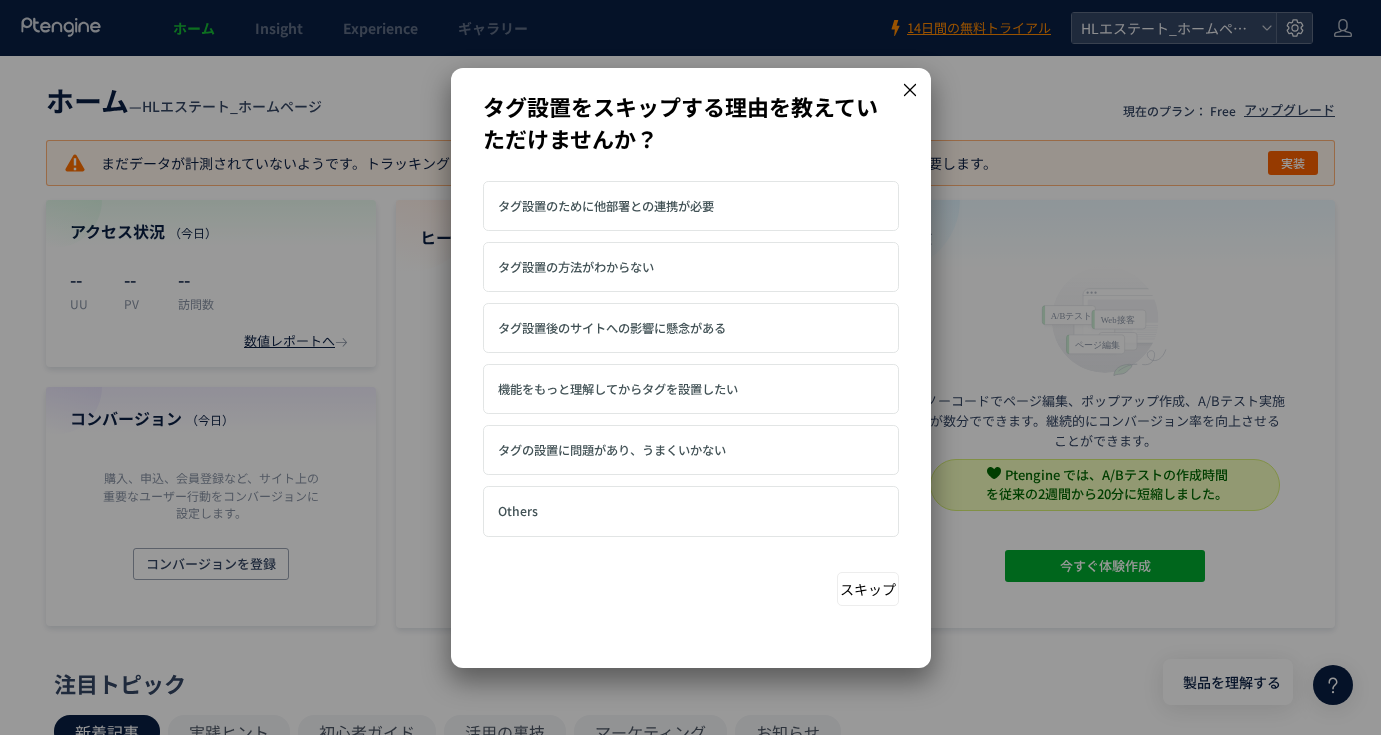click on "スキップ" at bounding box center [868, 589] 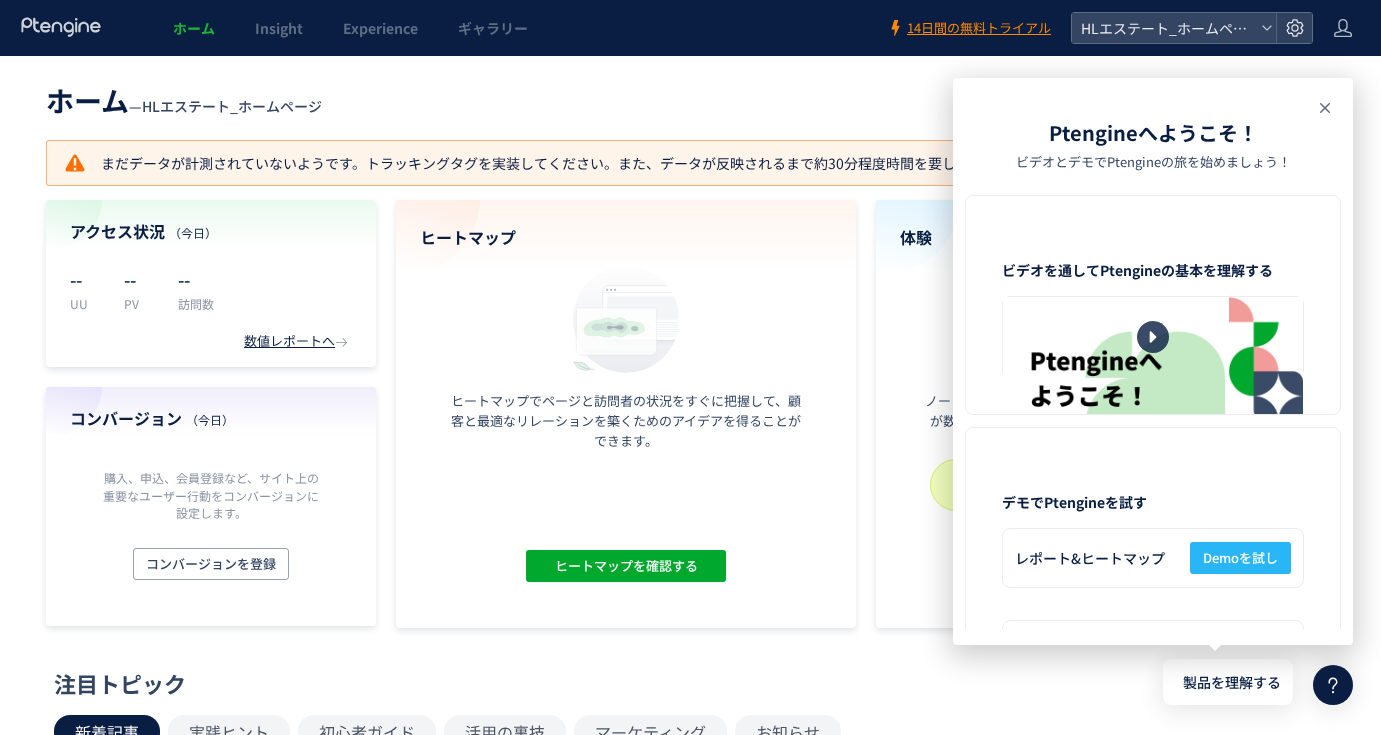 click 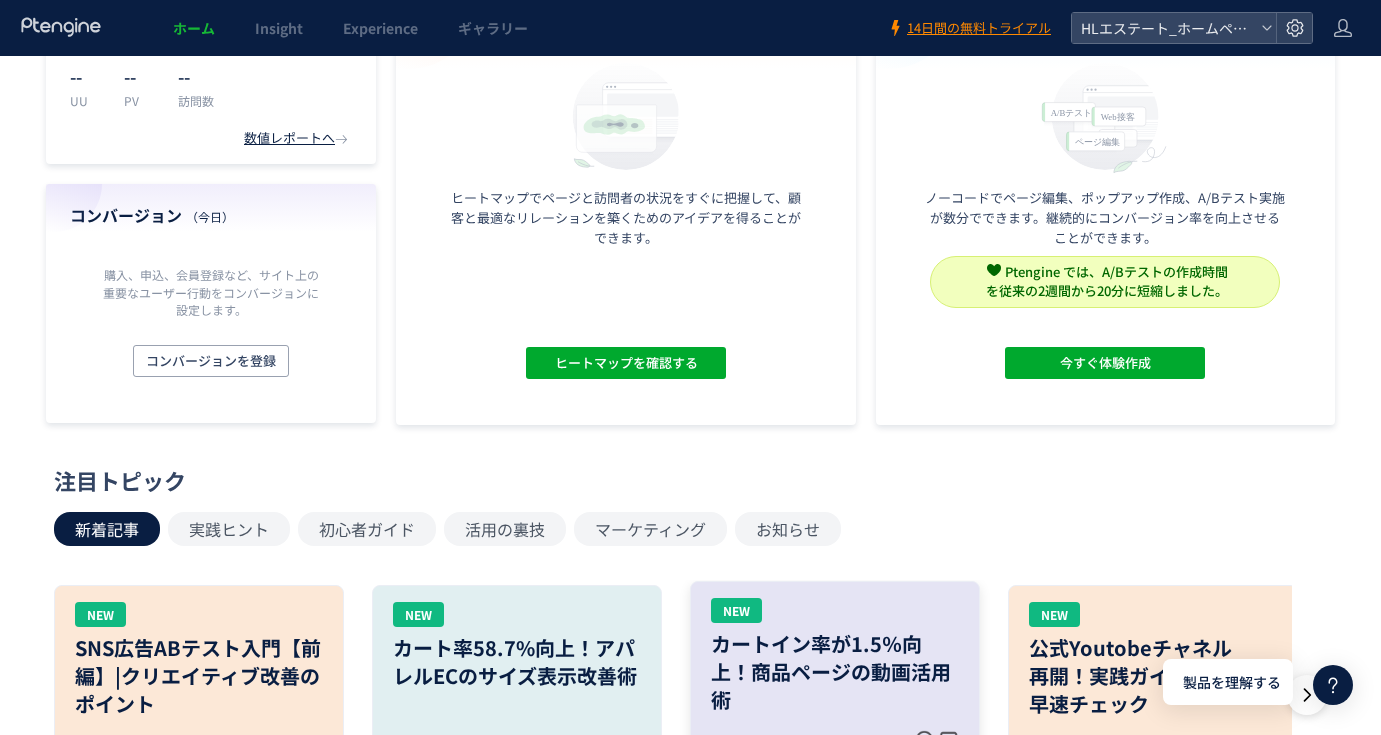scroll, scrollTop: 0, scrollLeft: 0, axis: both 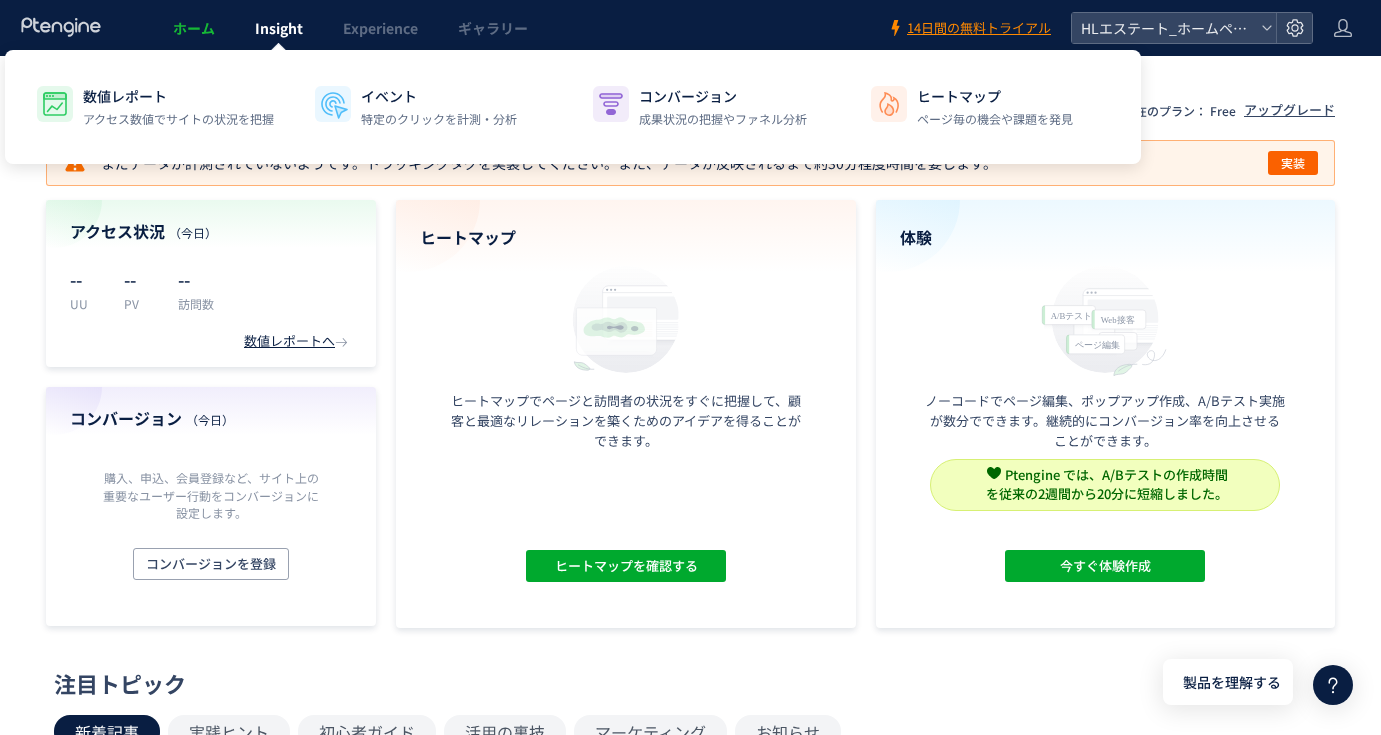 click on "Insight" at bounding box center [279, 28] 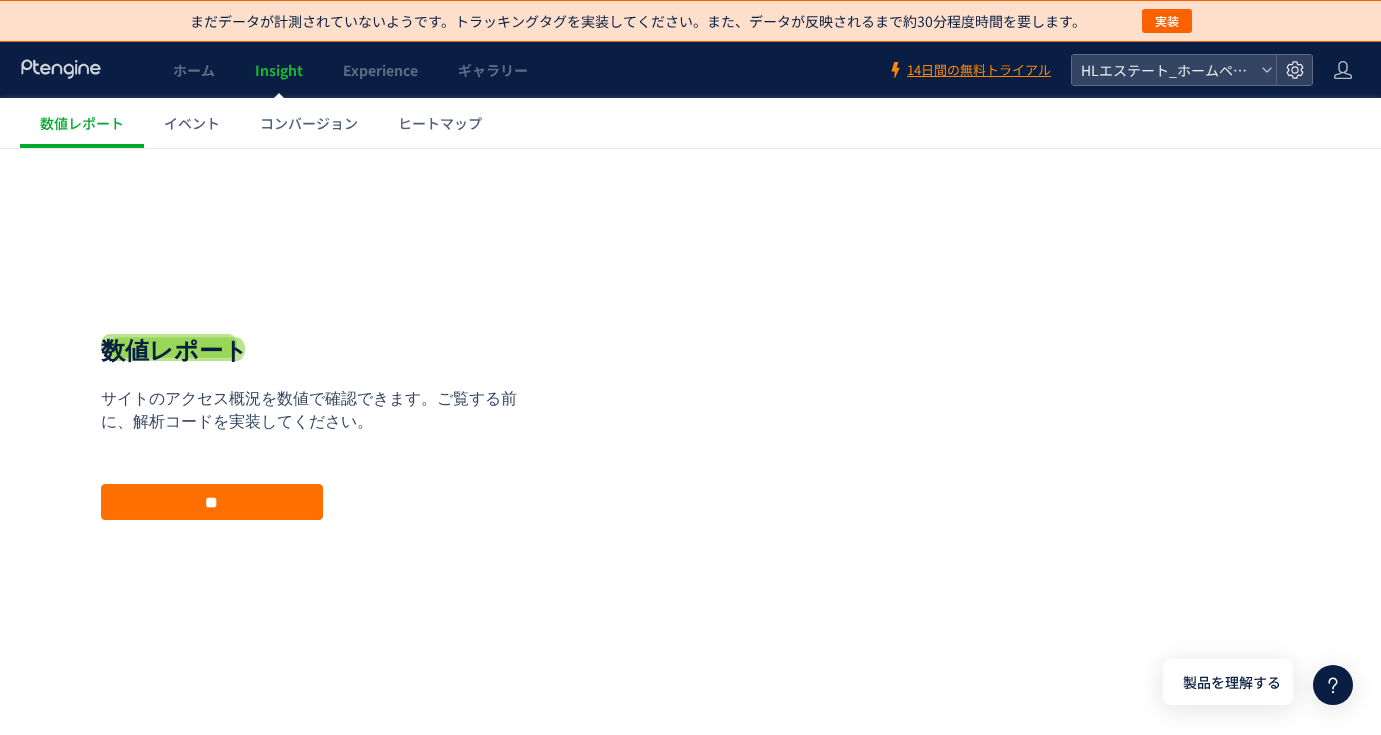 scroll, scrollTop: 0, scrollLeft: 0, axis: both 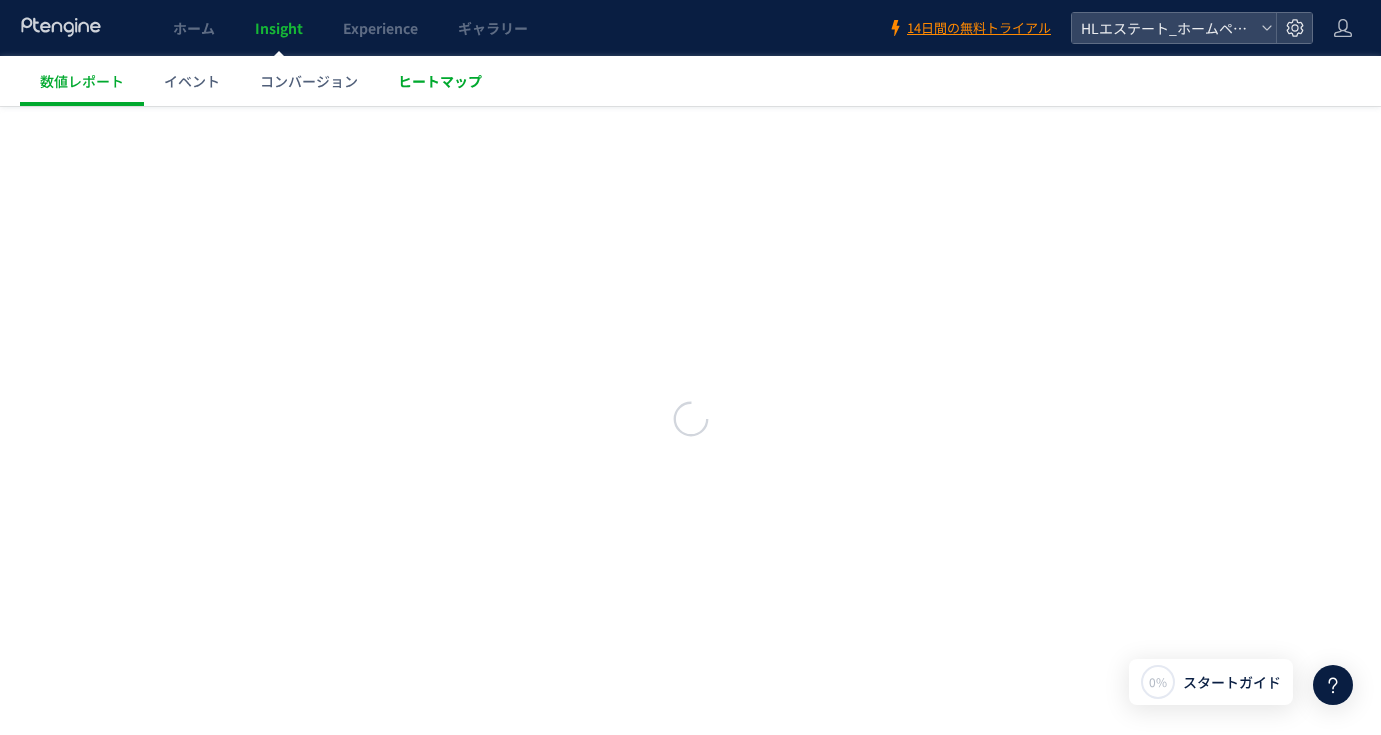 click on "ヒートマップ" at bounding box center (440, 81) 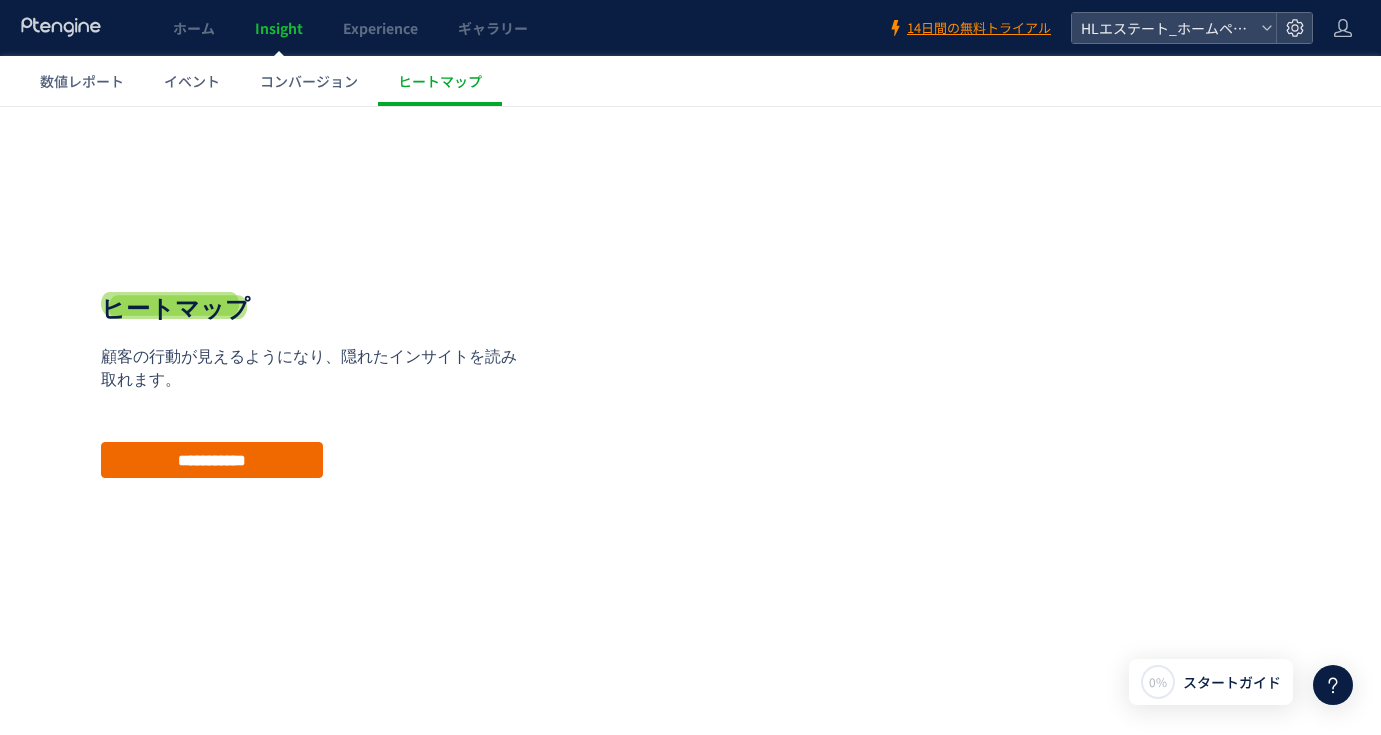 click on "**********" at bounding box center (212, 460) 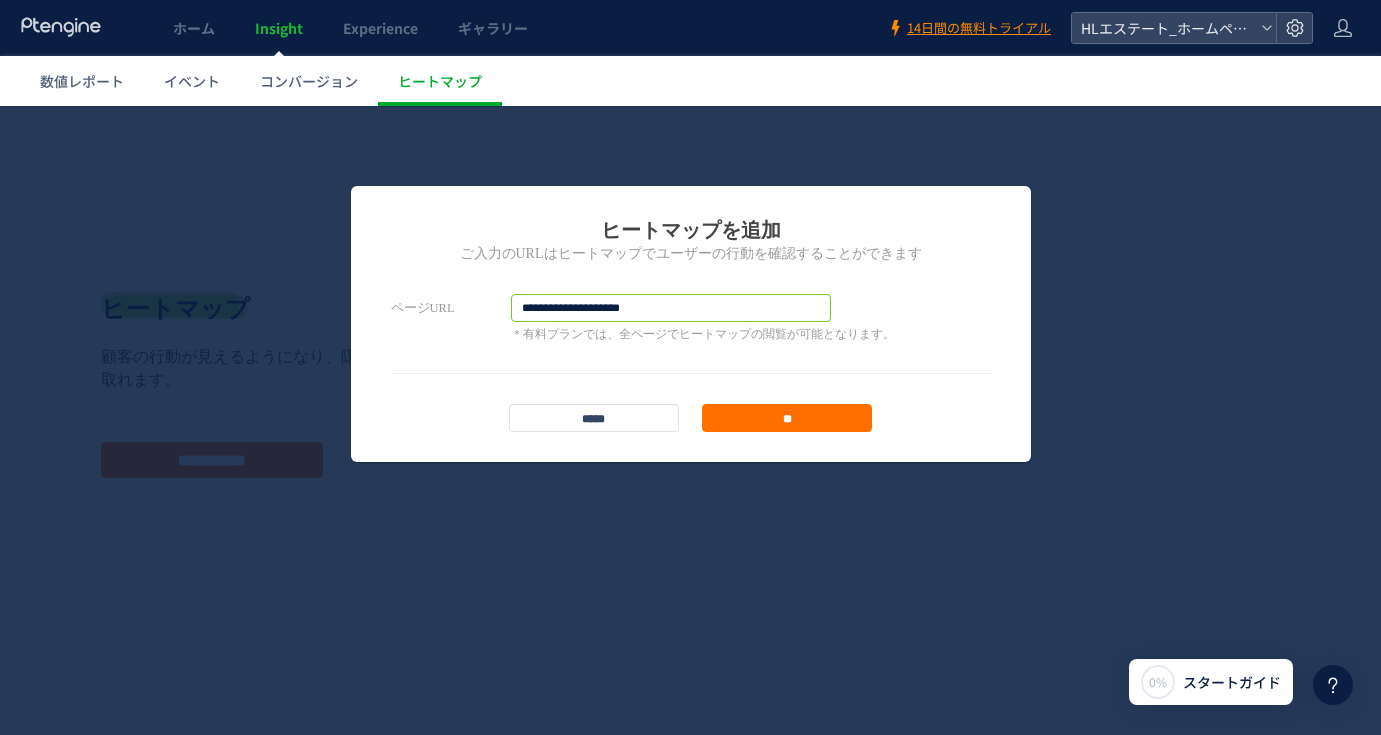 click on "**********" at bounding box center [671, 308] 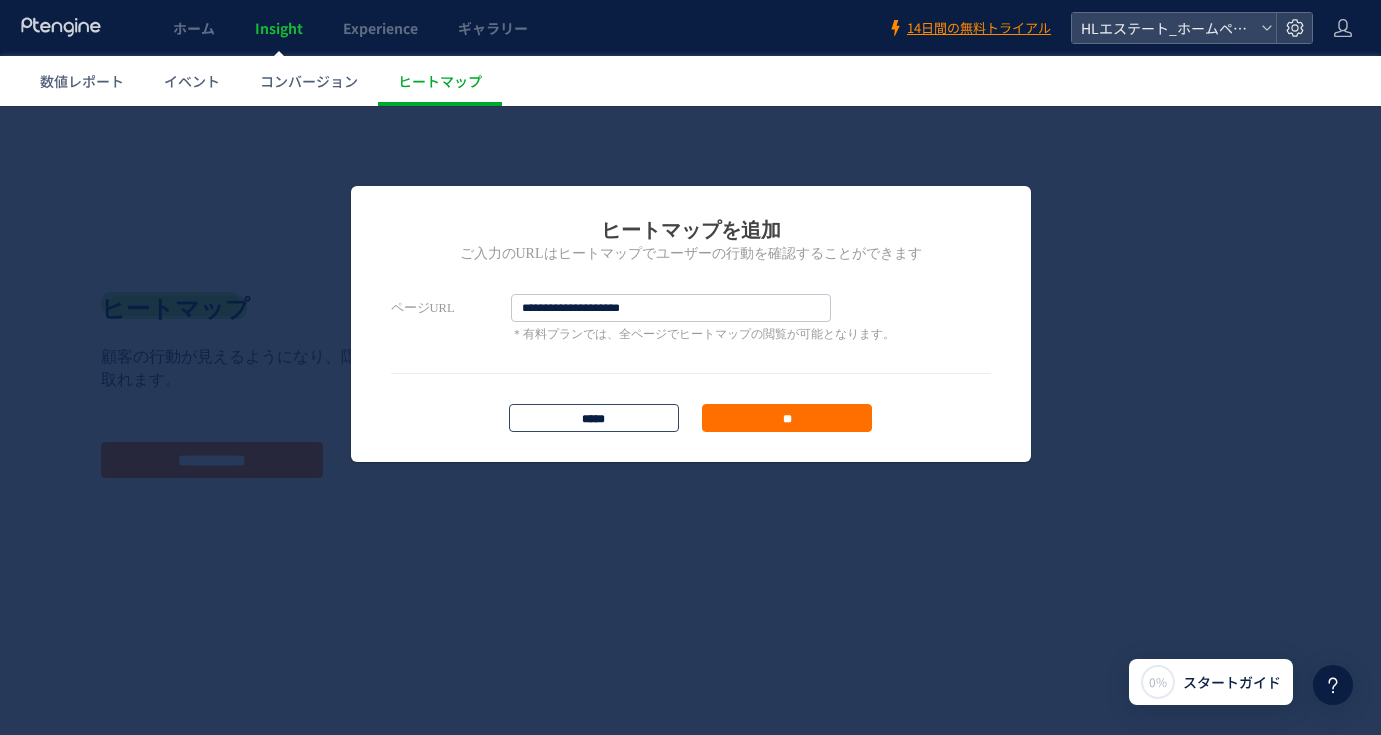 click on "*****" at bounding box center (594, 418) 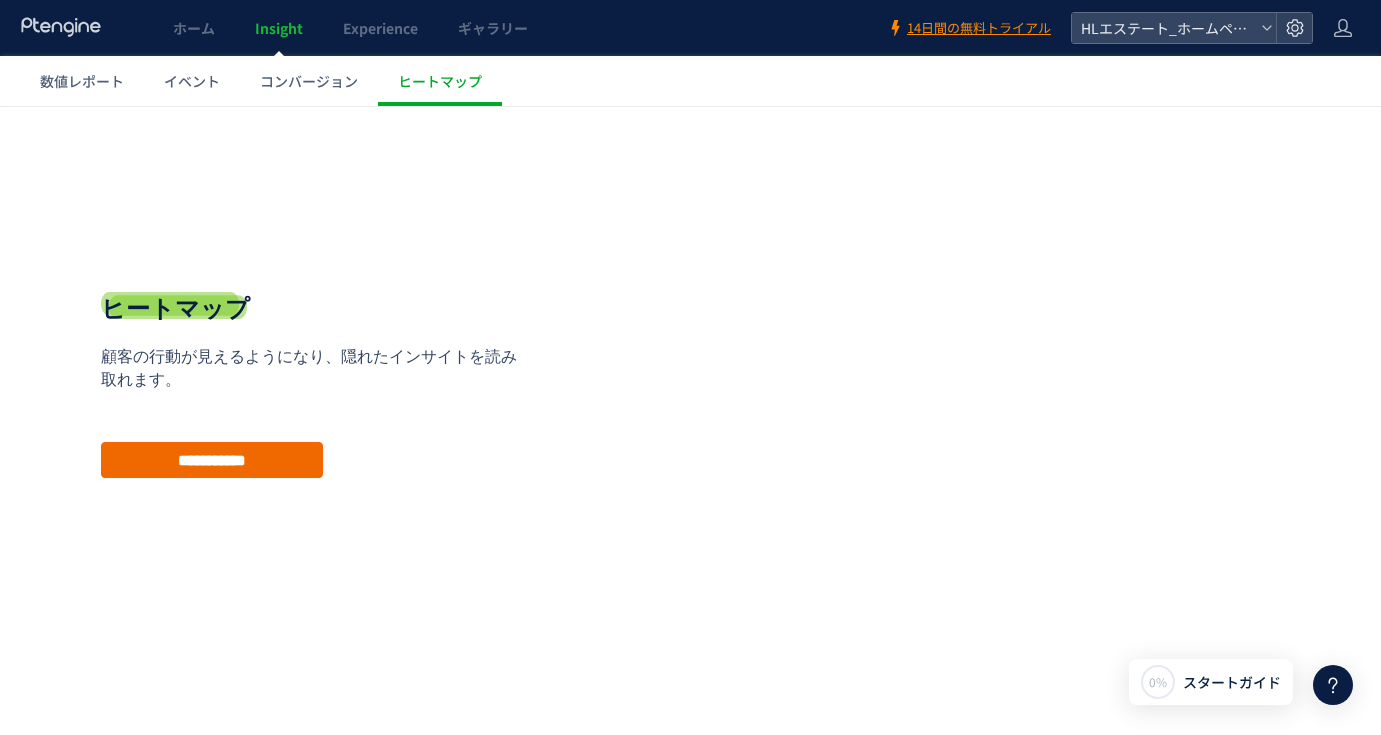 click on "**********" at bounding box center [212, 460] 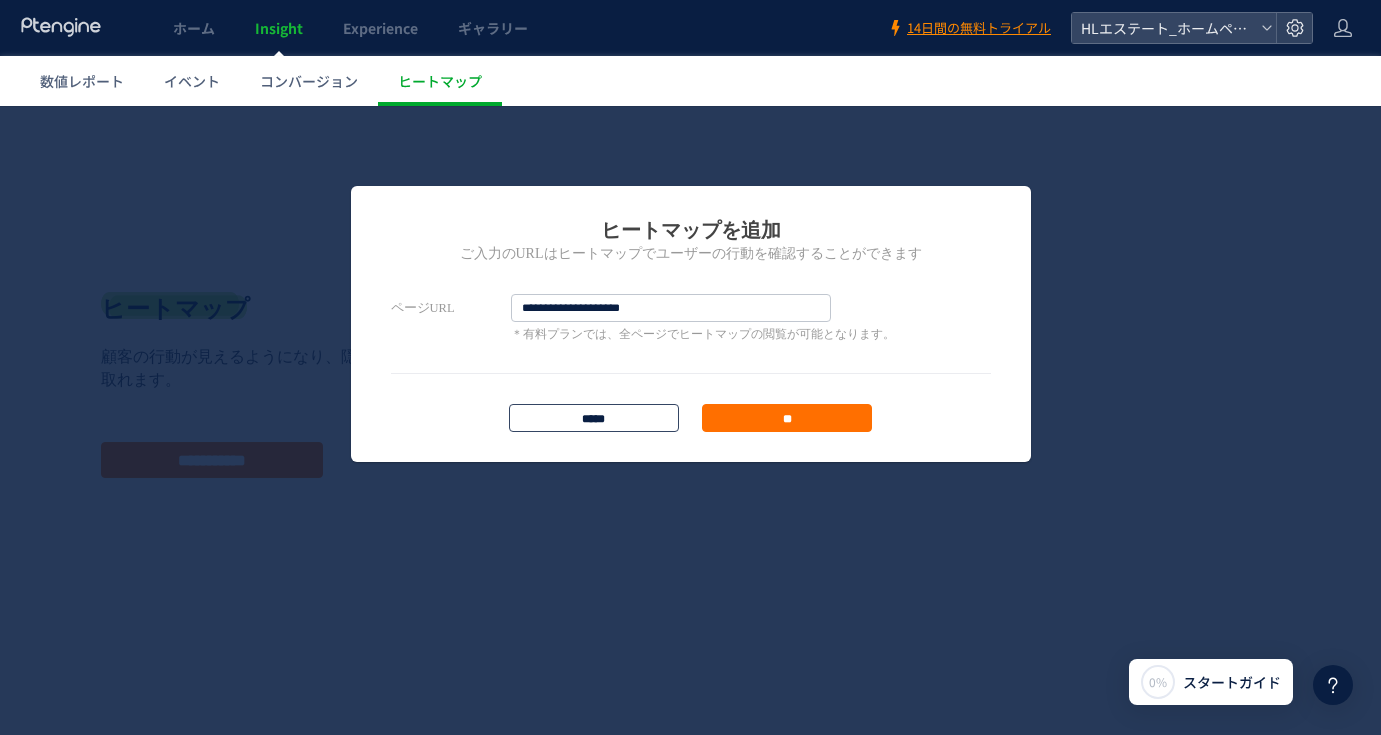 click on "*****" at bounding box center [594, 418] 